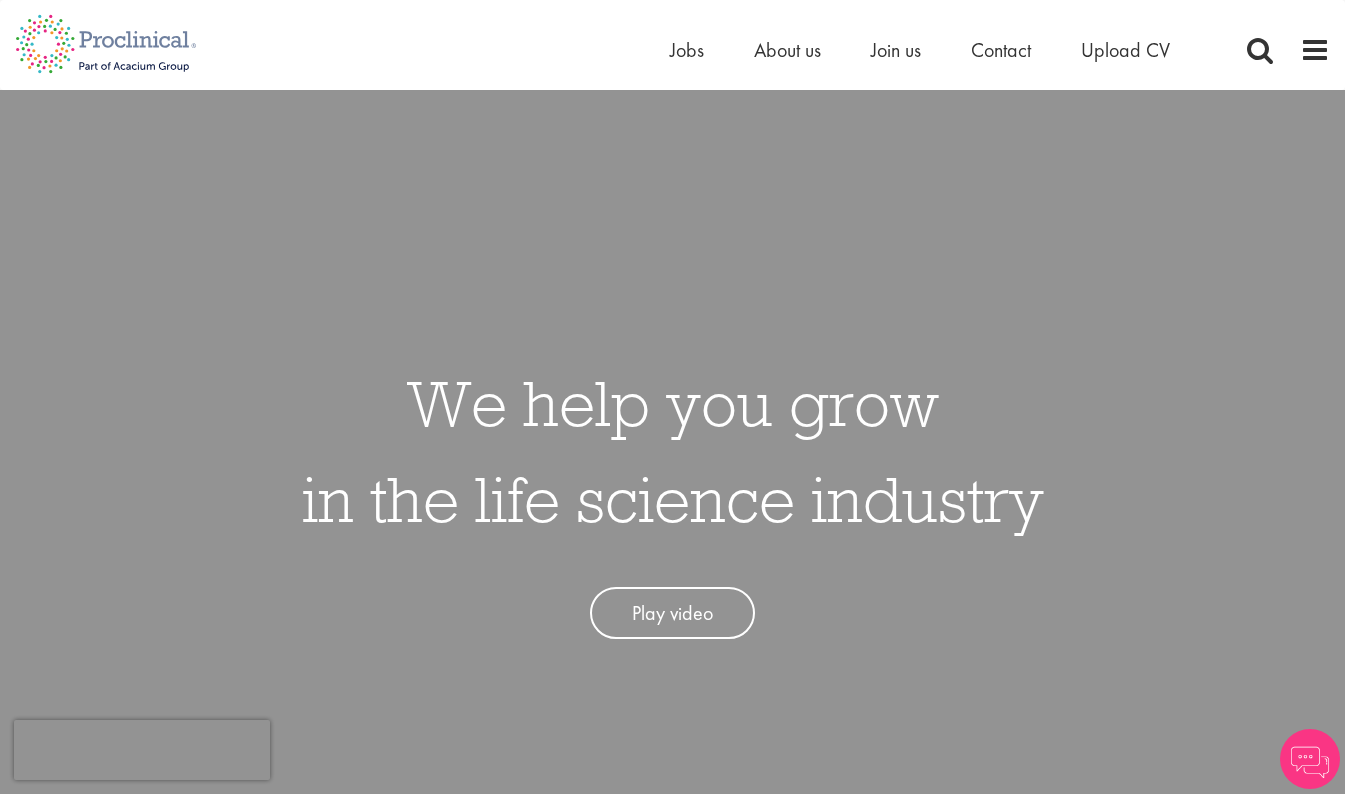 scroll, scrollTop: 0, scrollLeft: 0, axis: both 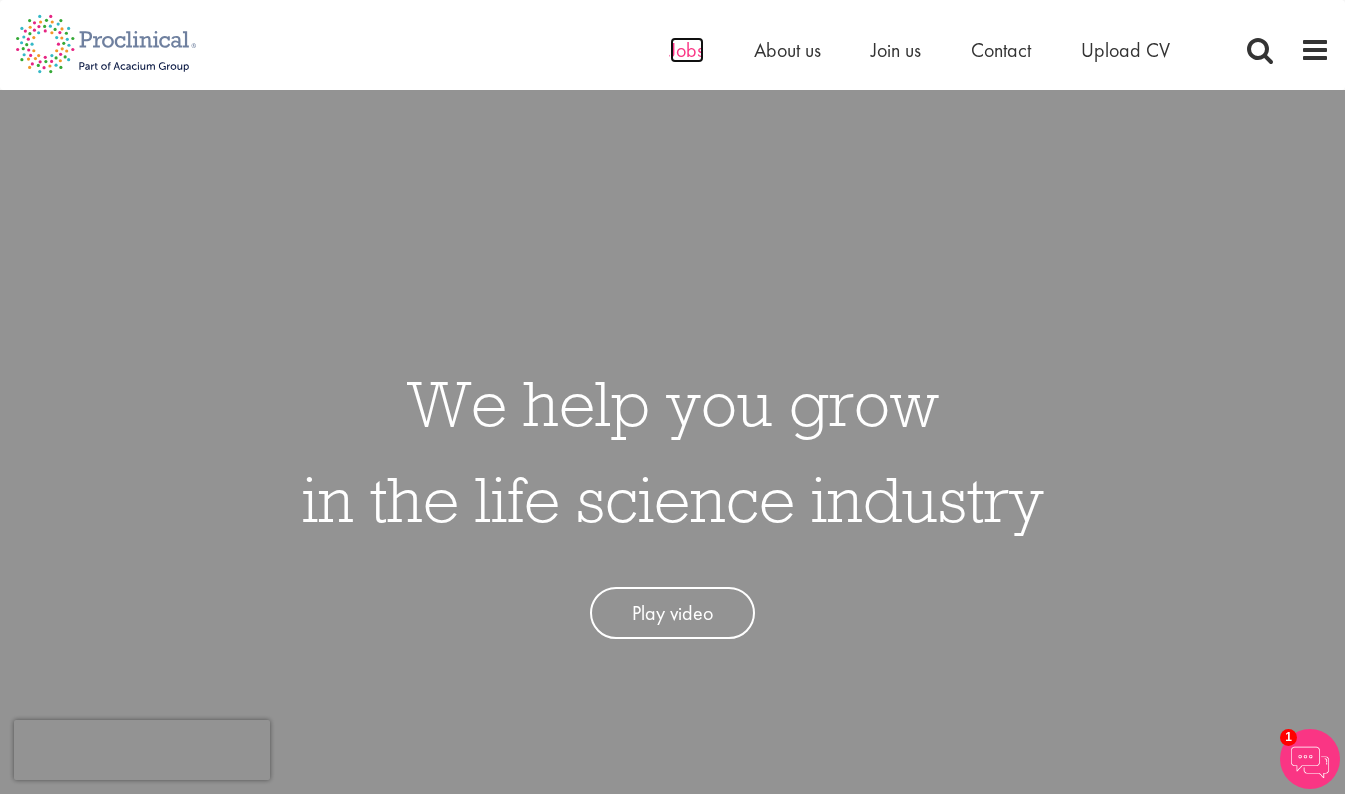 click on "Jobs" at bounding box center [687, 50] 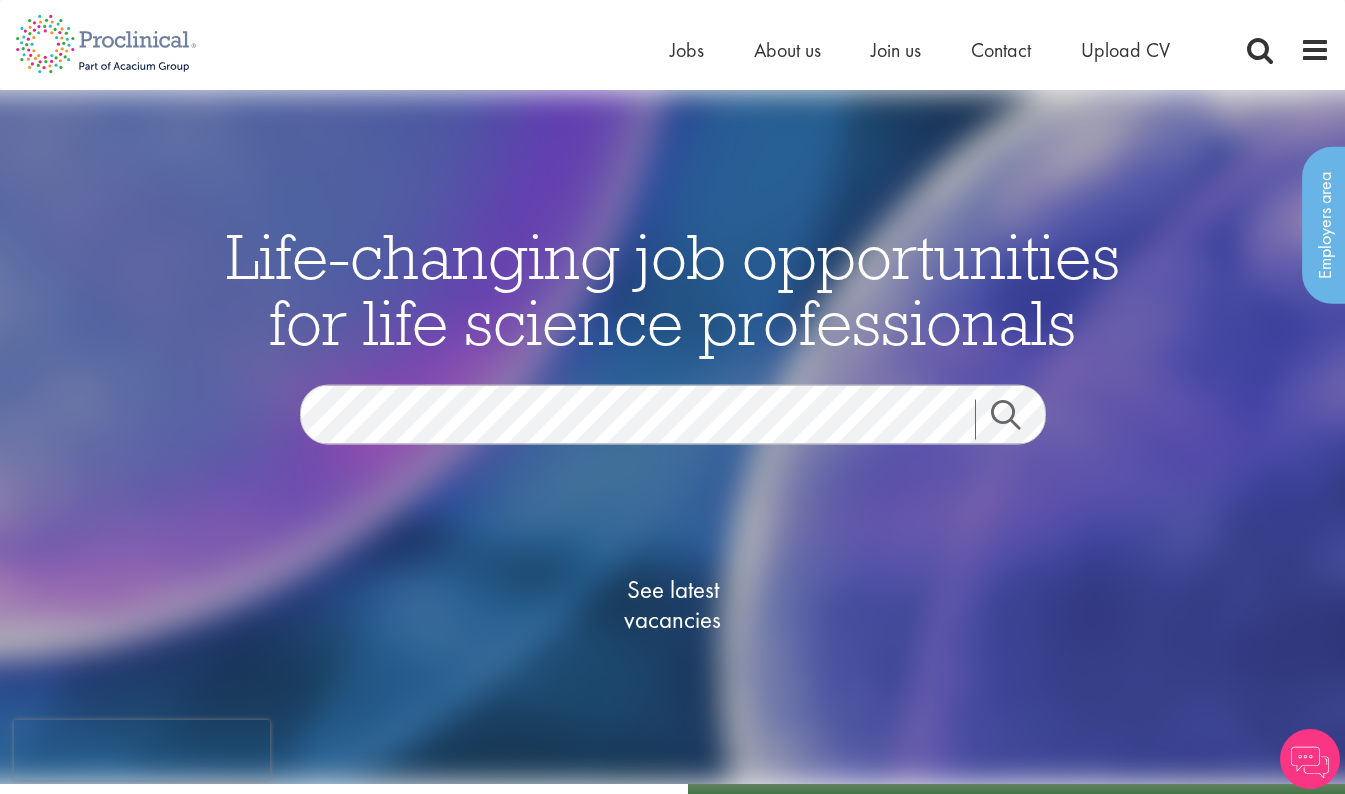 scroll, scrollTop: 0, scrollLeft: 0, axis: both 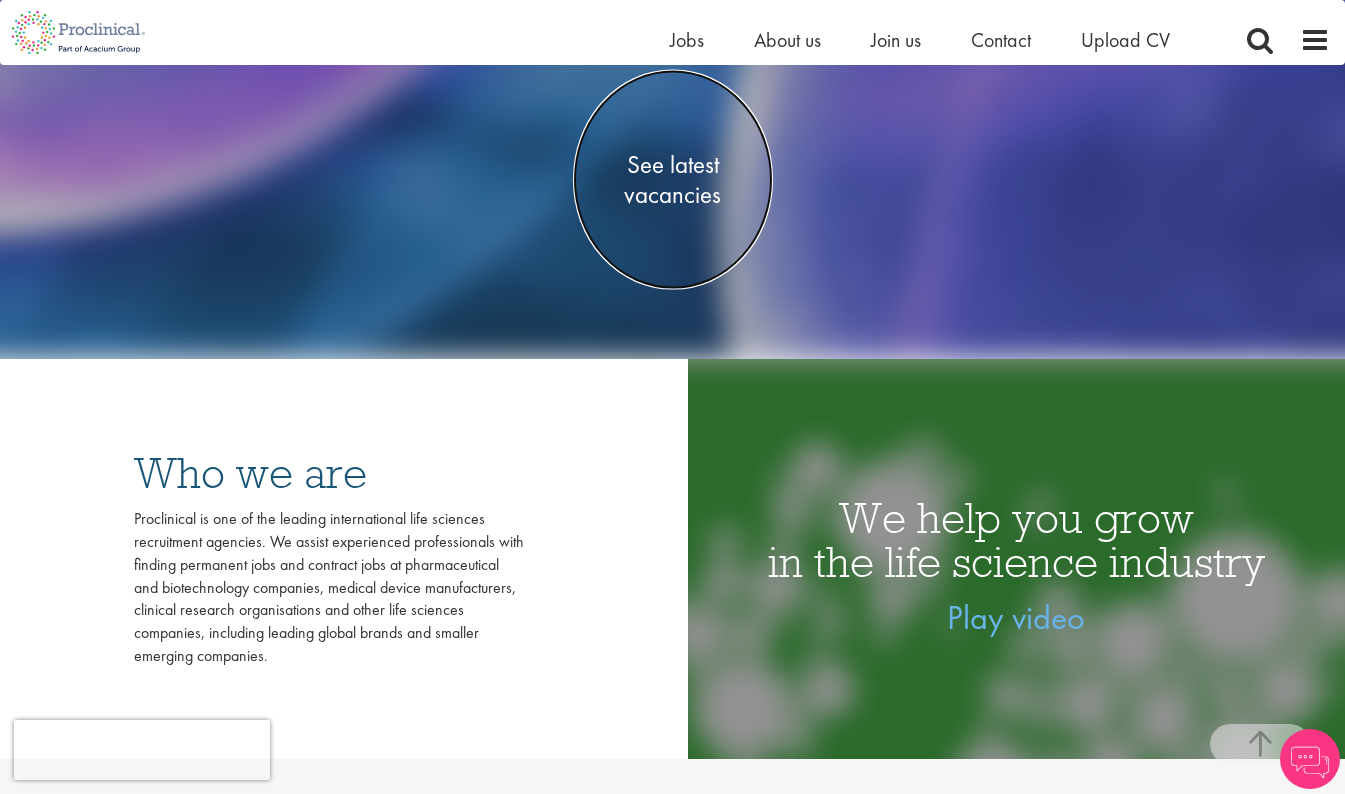 click on "See latest  vacancies" at bounding box center [673, 179] 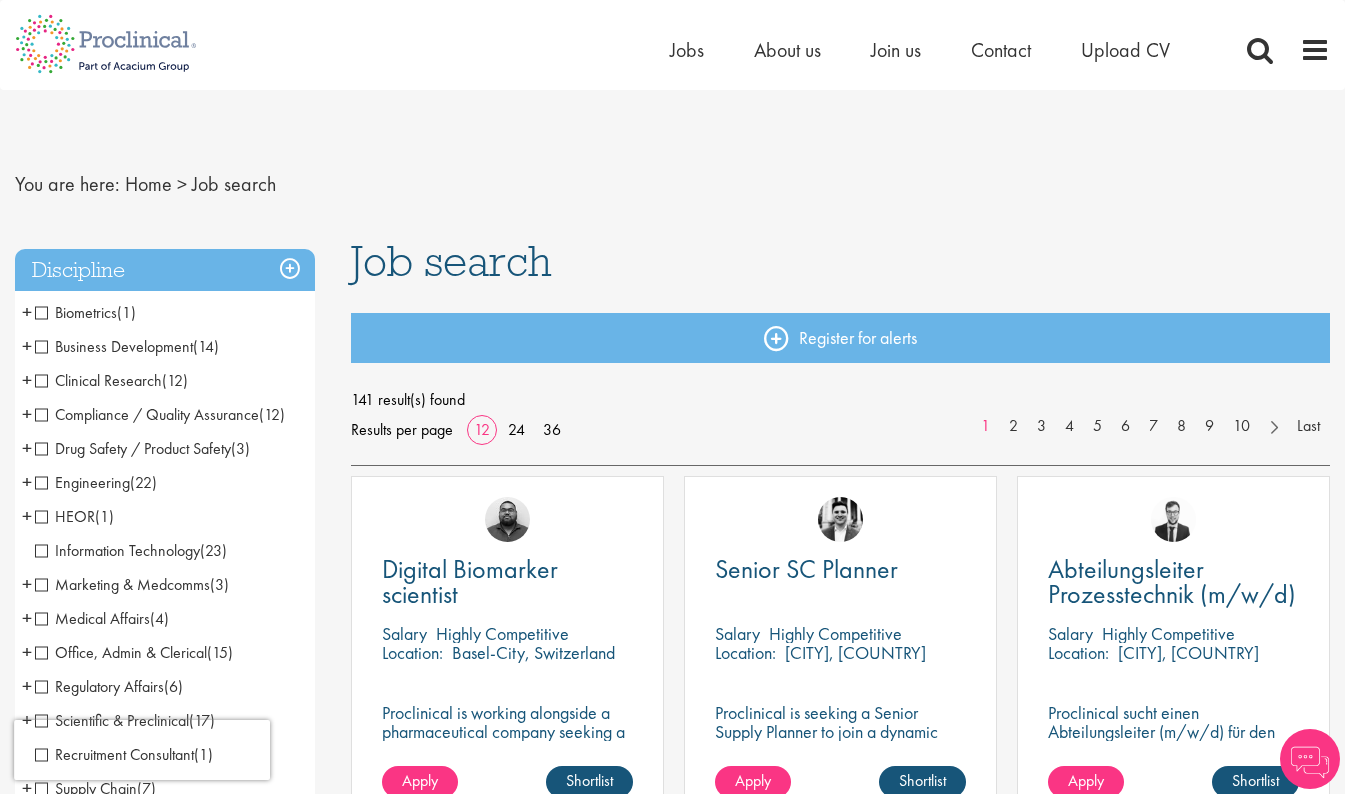 scroll, scrollTop: 0, scrollLeft: 0, axis: both 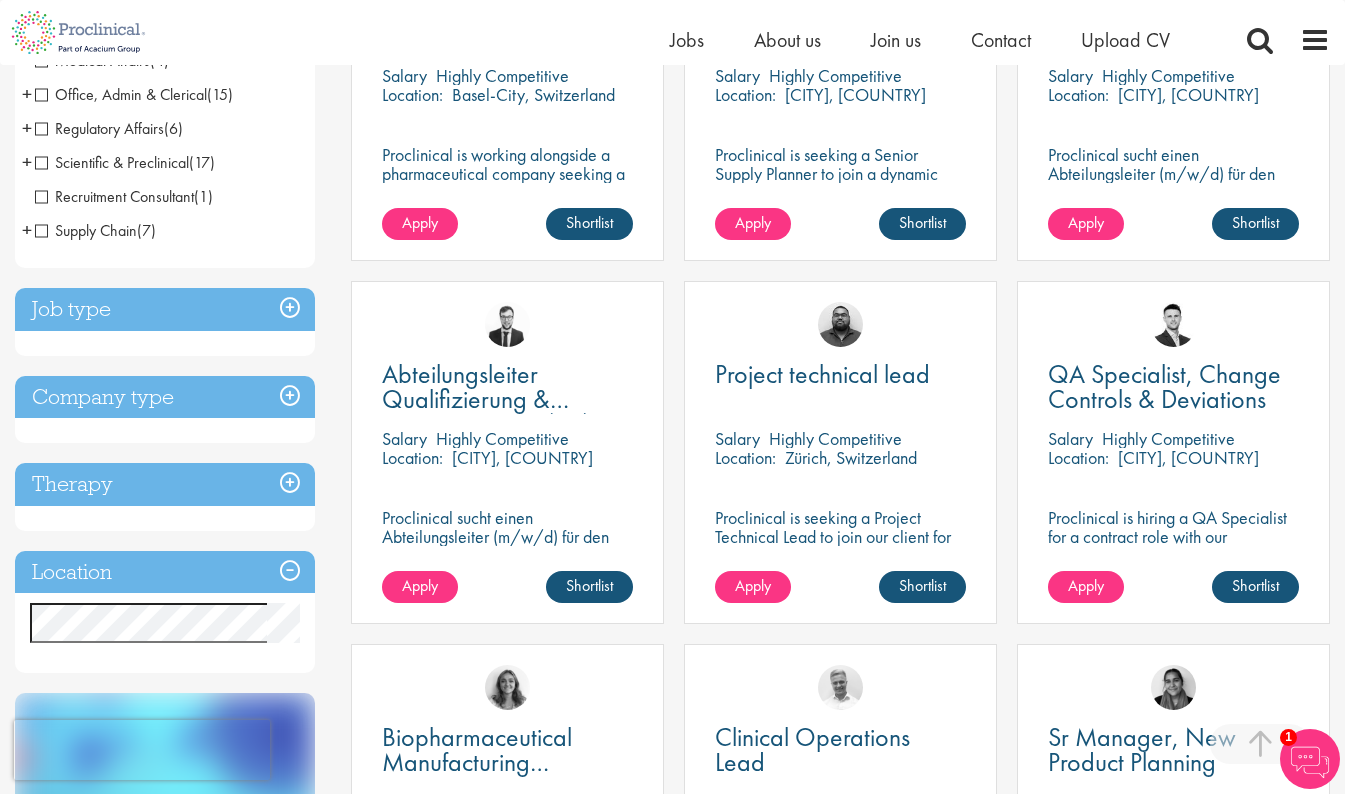 click on "Job type" at bounding box center [165, 309] 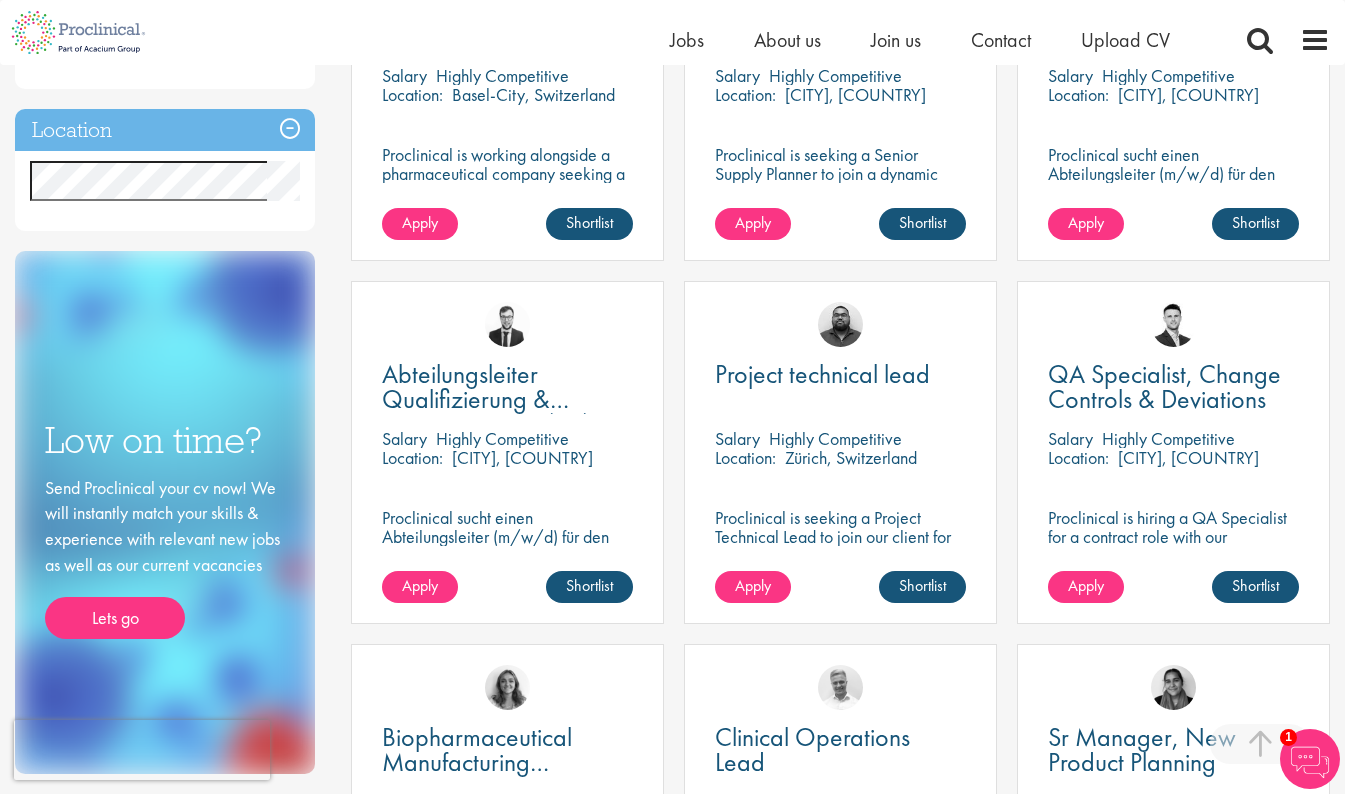 scroll, scrollTop: 266, scrollLeft: 0, axis: vertical 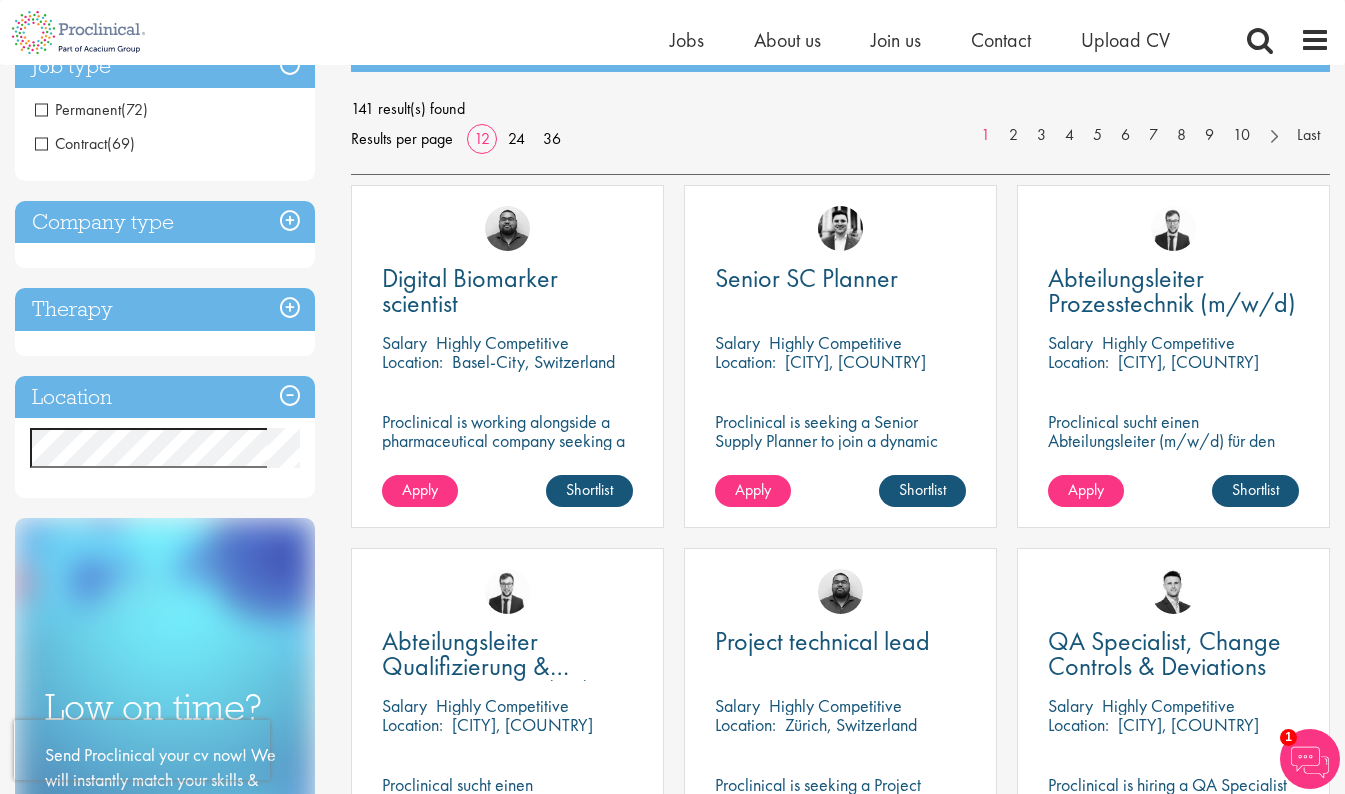 click on "Contract" at bounding box center [71, 143] 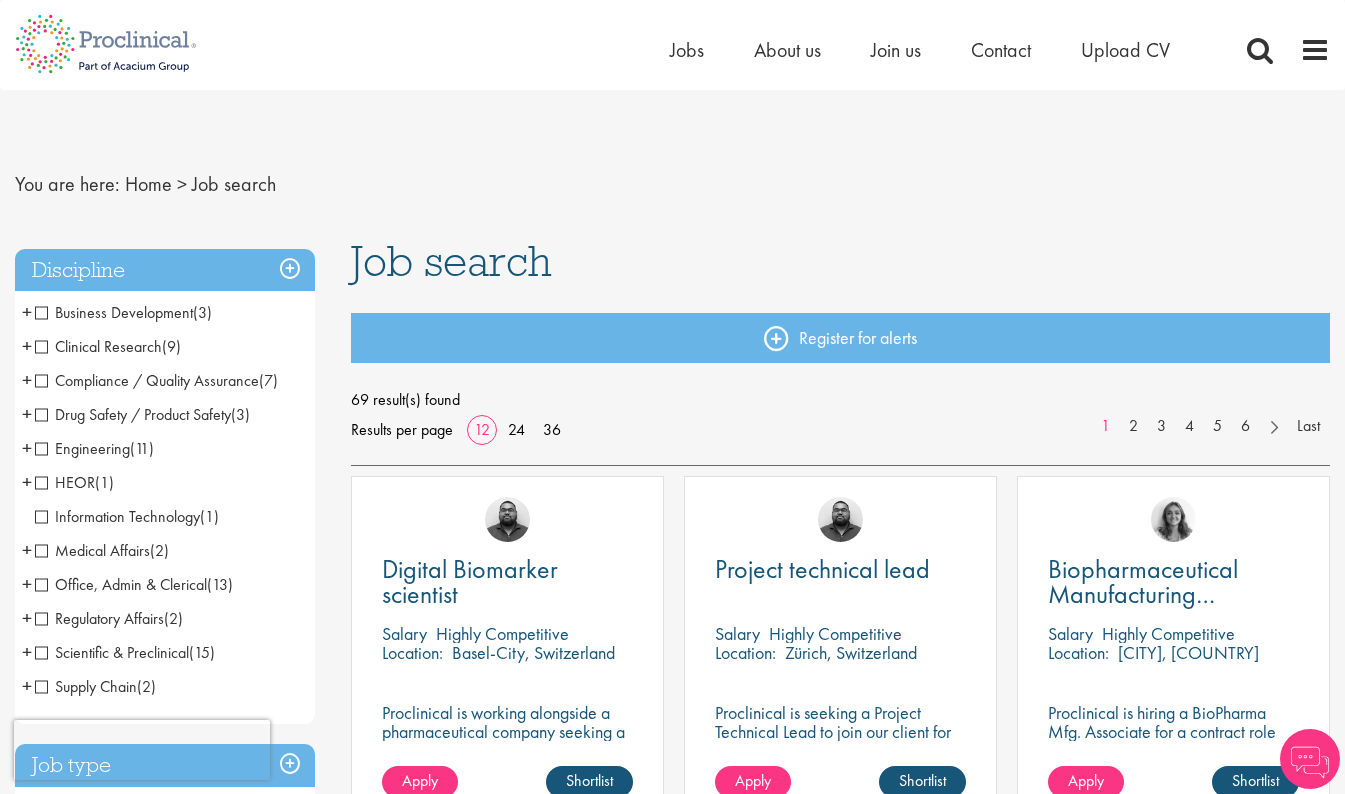 scroll, scrollTop: 0, scrollLeft: 0, axis: both 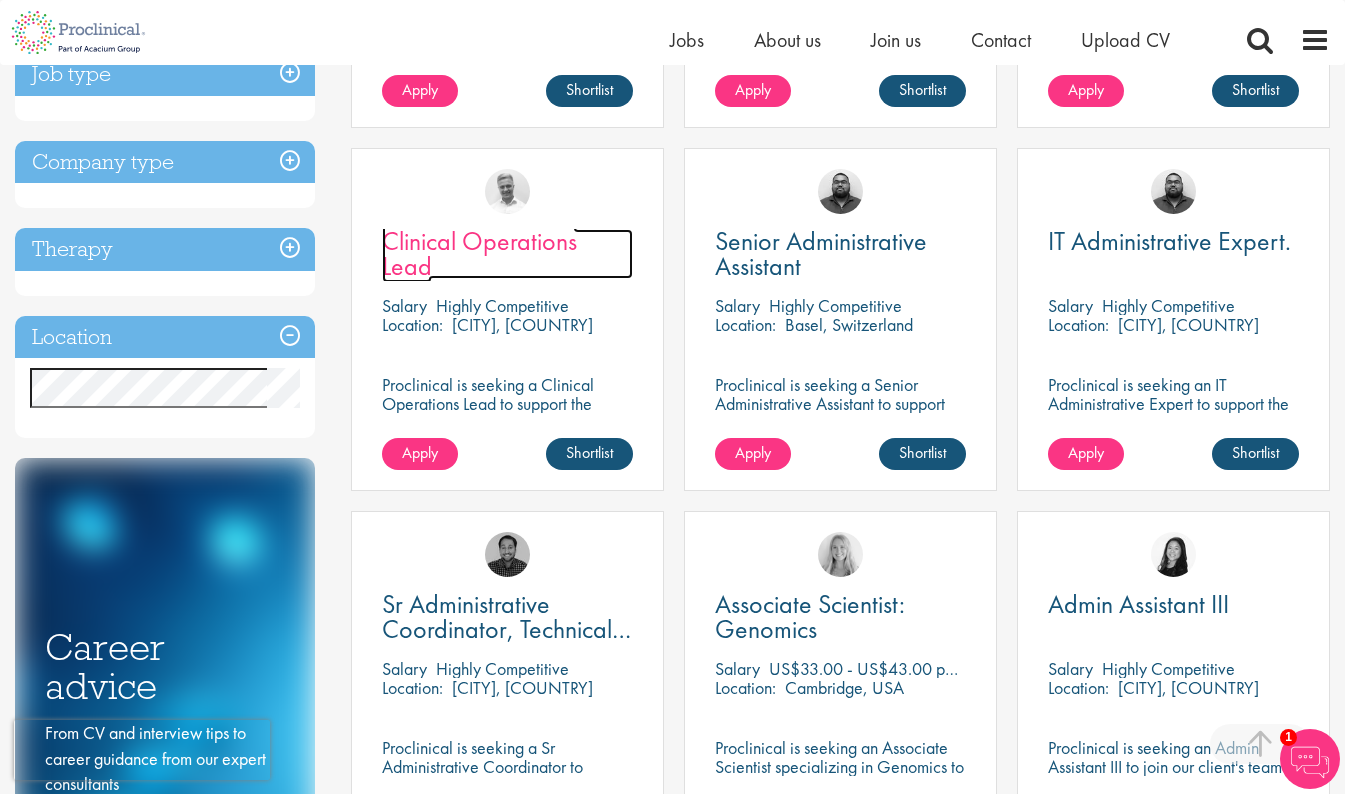 click on "Clinical Operations Lead" at bounding box center [479, 253] 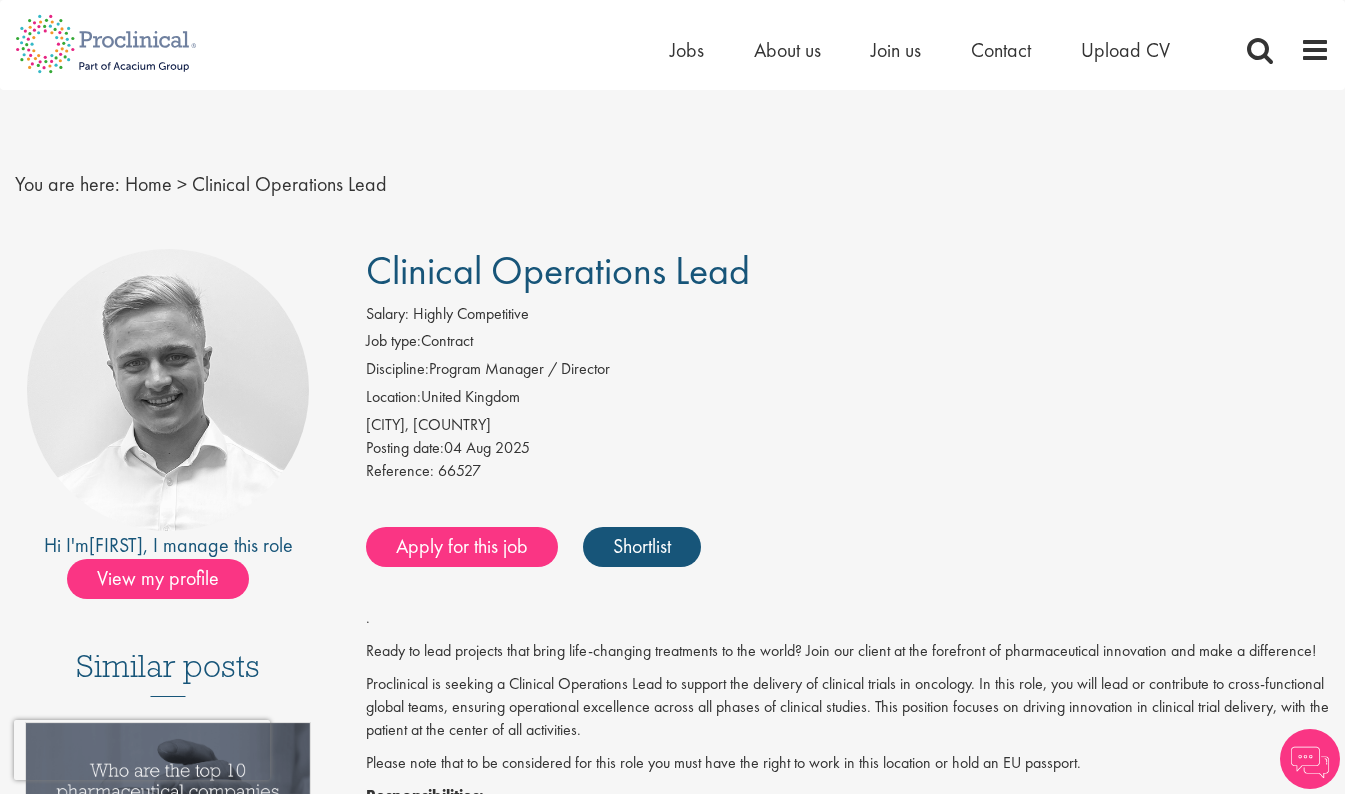 scroll, scrollTop: 0, scrollLeft: 0, axis: both 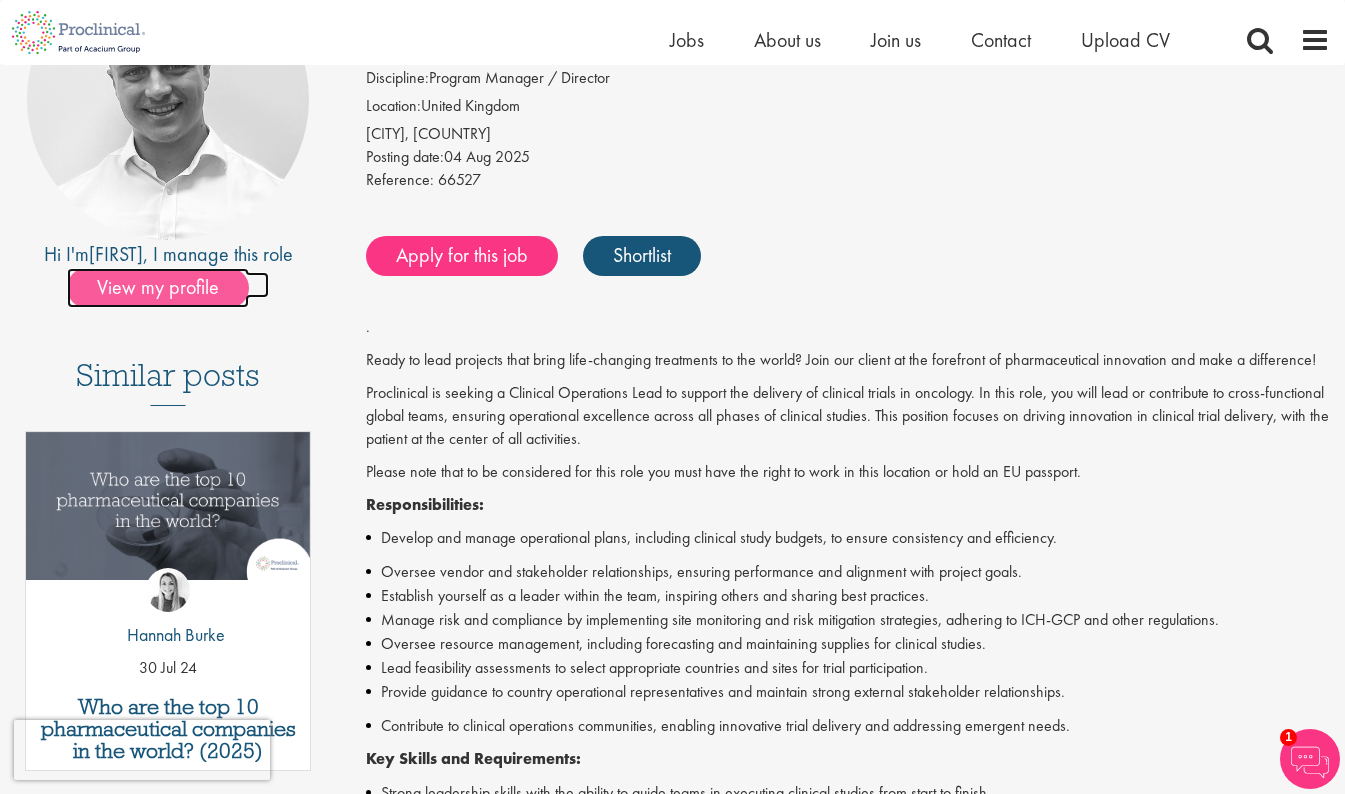 click on "View my profile" at bounding box center [158, 288] 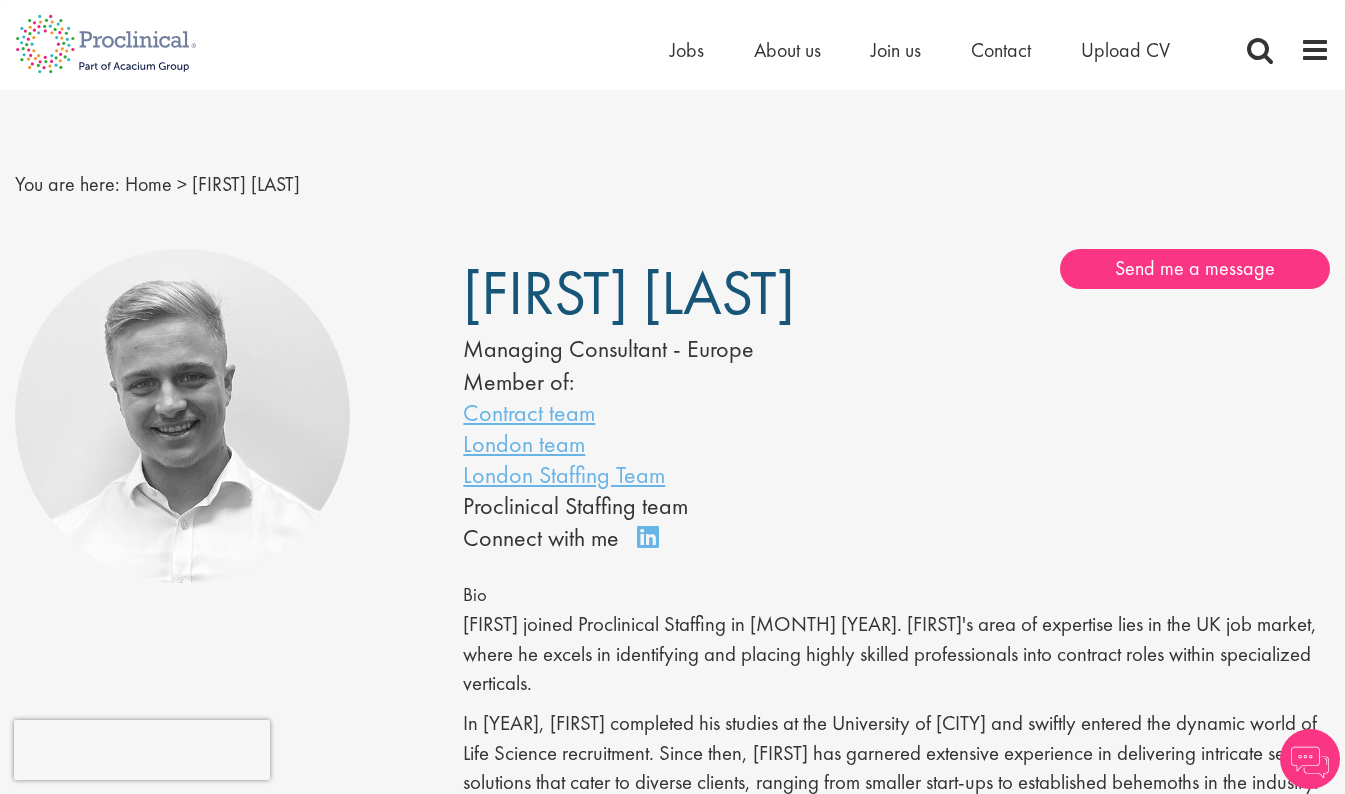 scroll, scrollTop: 0, scrollLeft: 0, axis: both 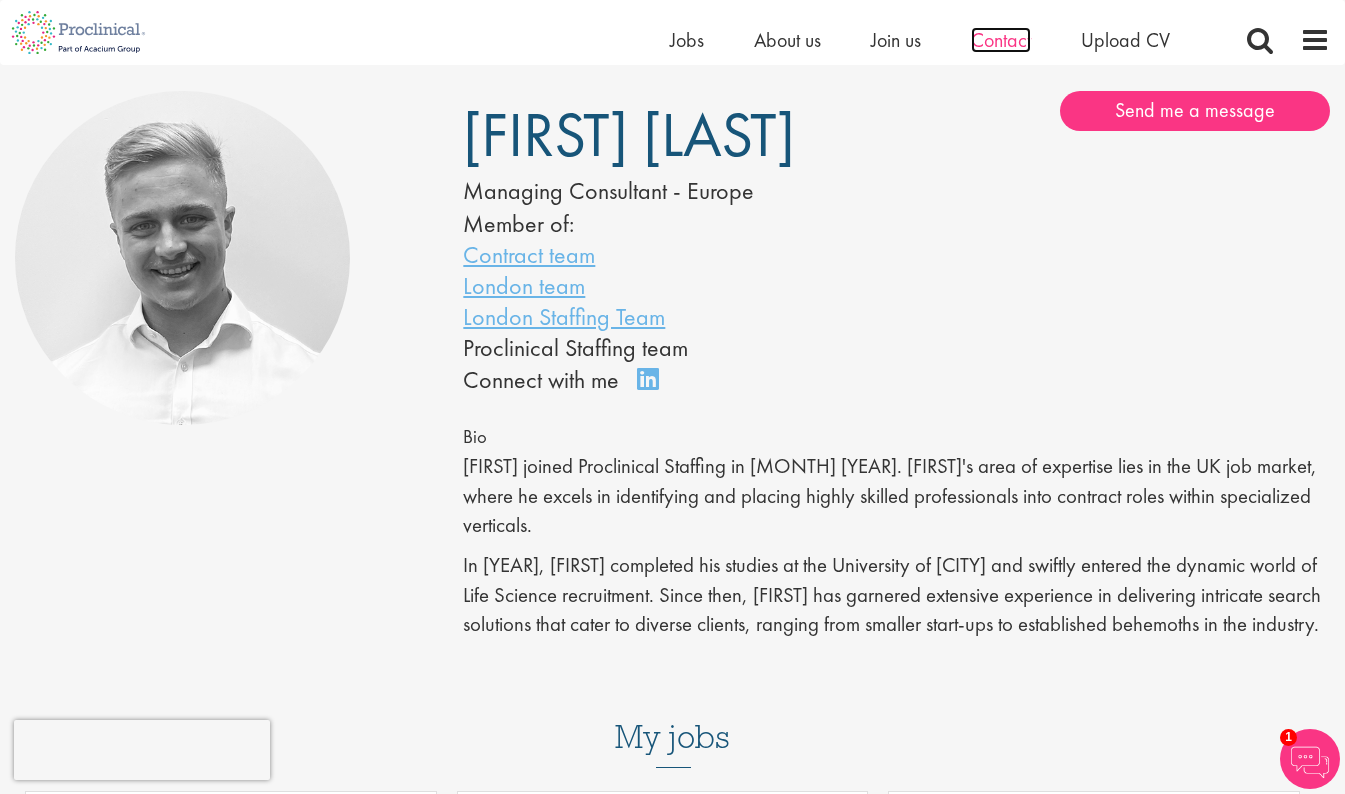 click on "Contact" at bounding box center (1001, 40) 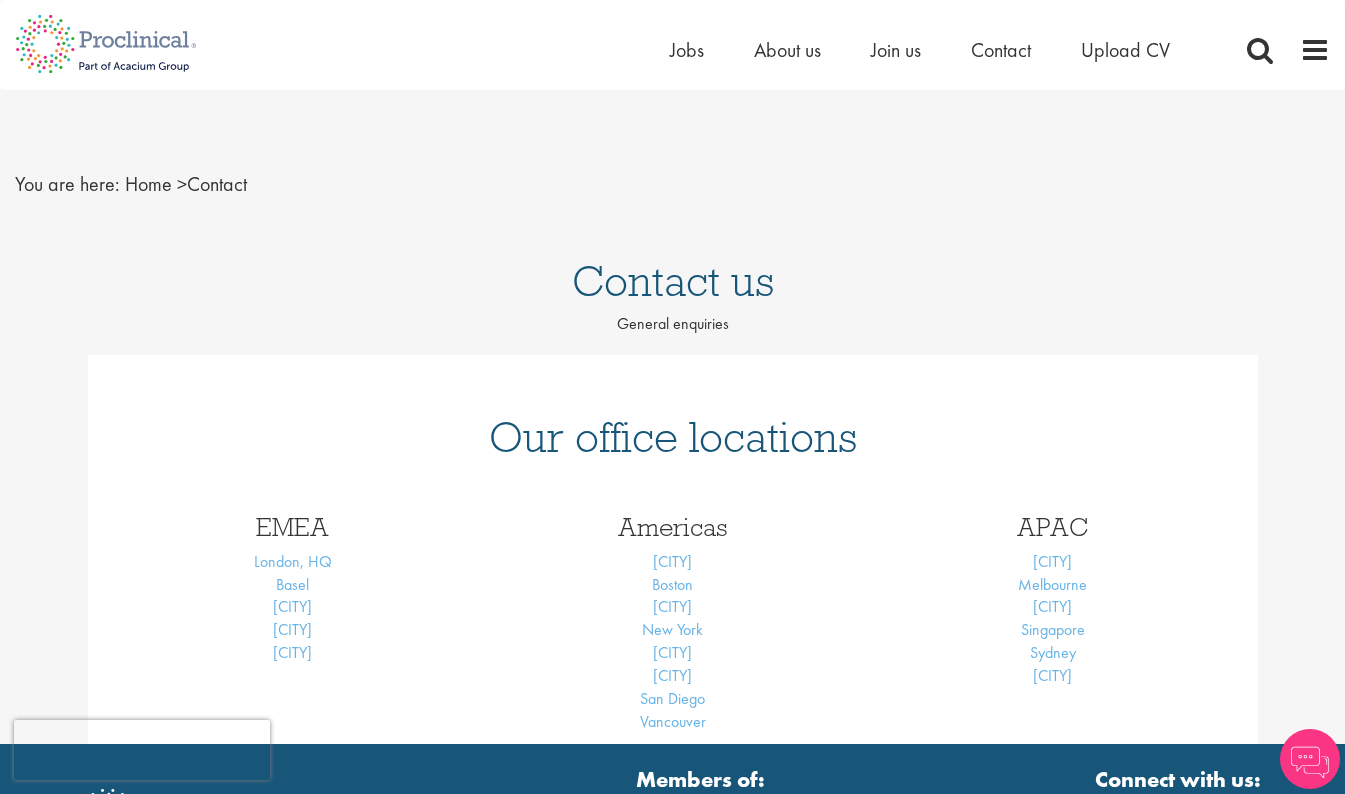 scroll, scrollTop: 0, scrollLeft: 0, axis: both 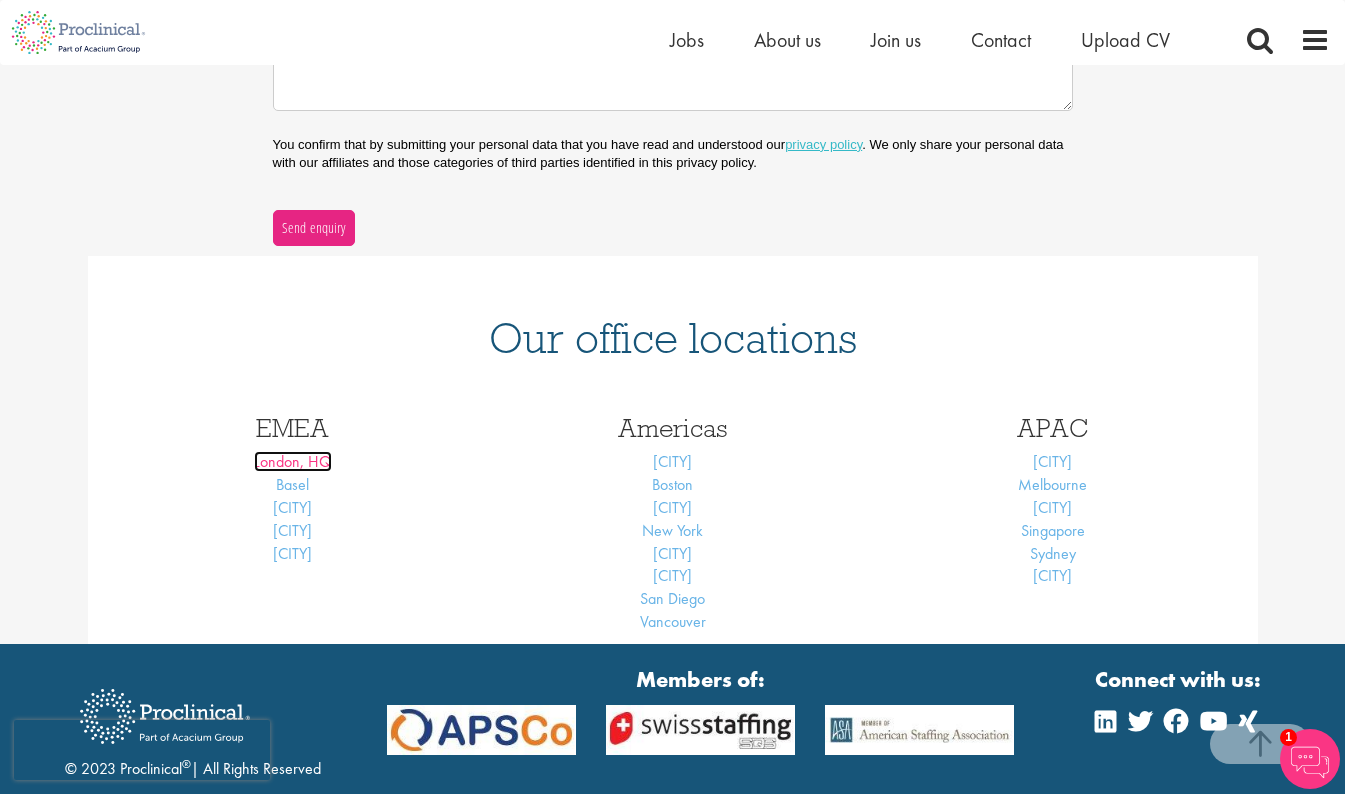 click on "London, HQ" at bounding box center (293, 461) 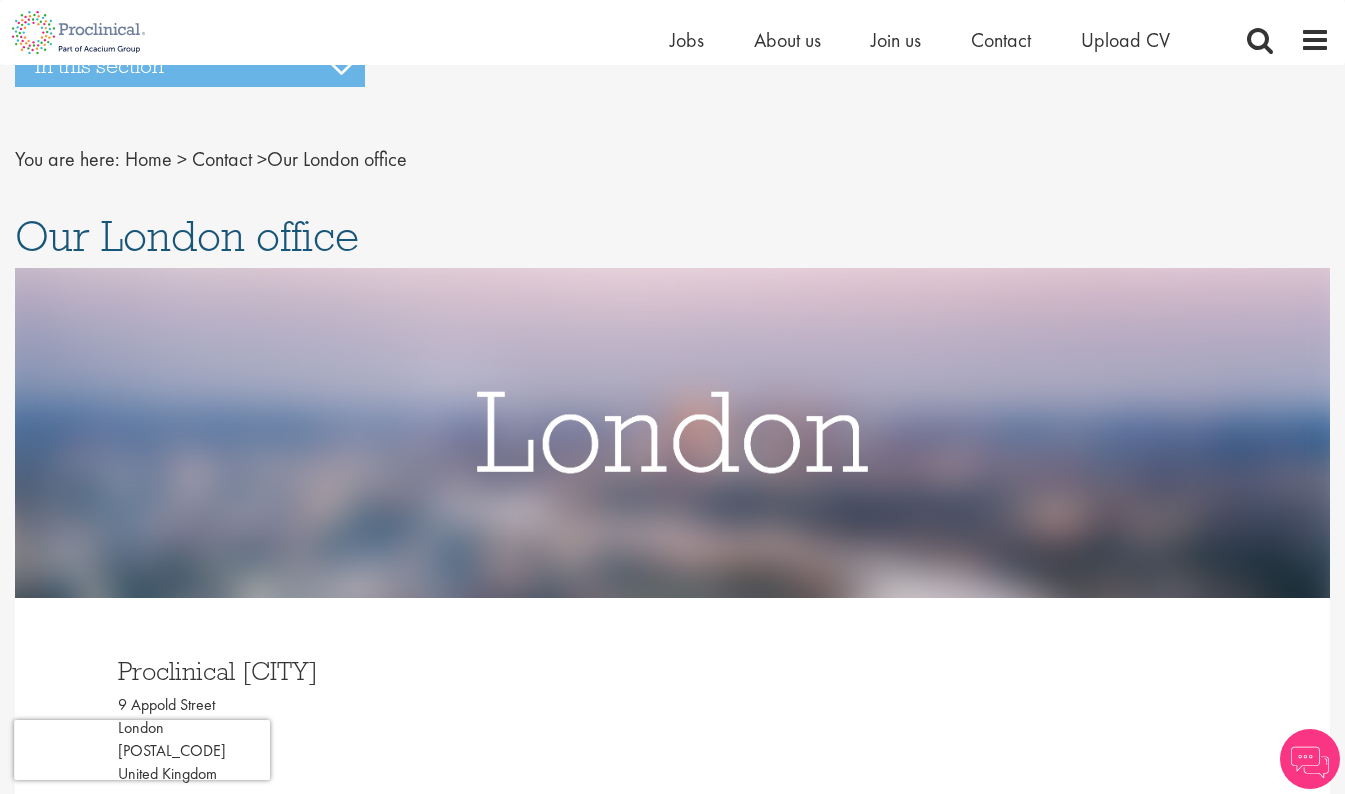 scroll, scrollTop: 266, scrollLeft: 0, axis: vertical 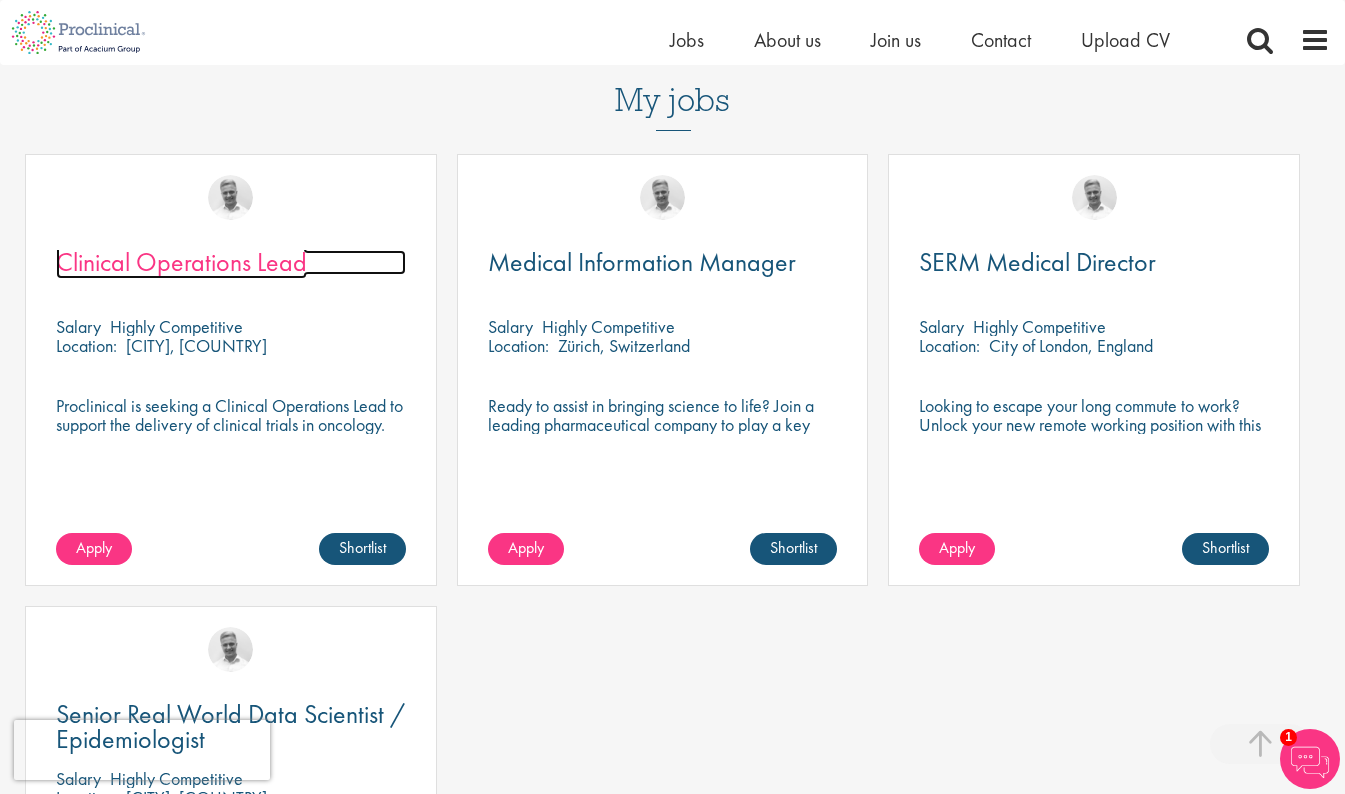click on "Clinical Operations Lead" at bounding box center (181, 262) 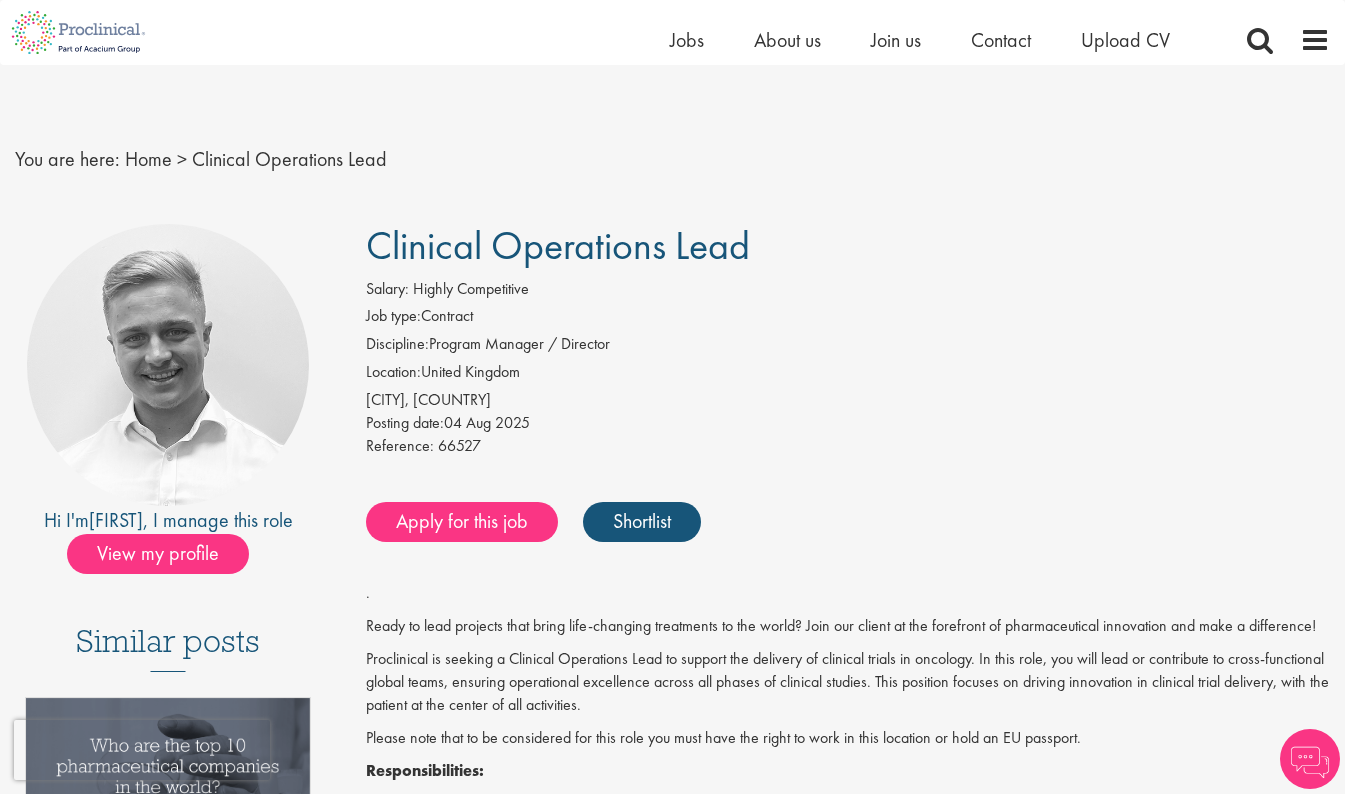 scroll, scrollTop: 133, scrollLeft: 0, axis: vertical 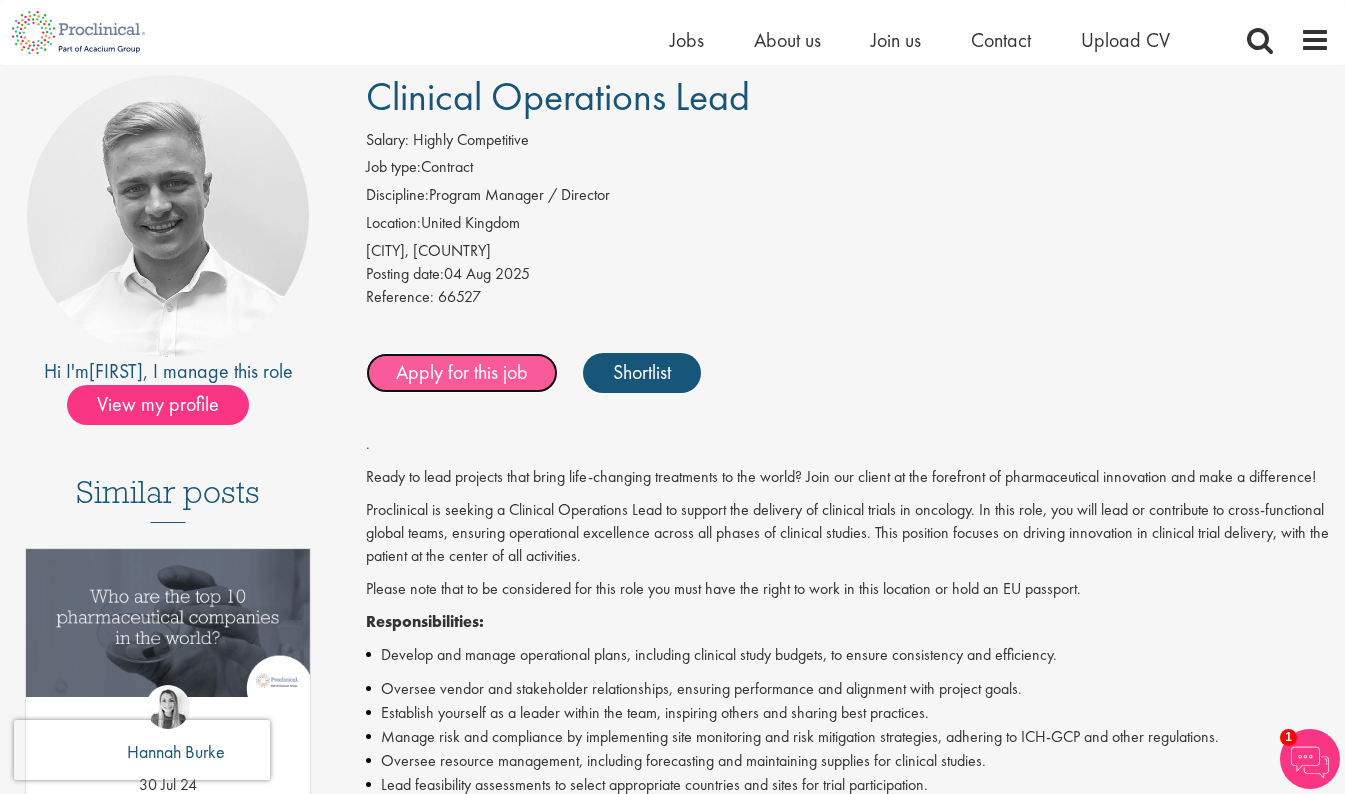 click on "Apply for this job" at bounding box center (462, 373) 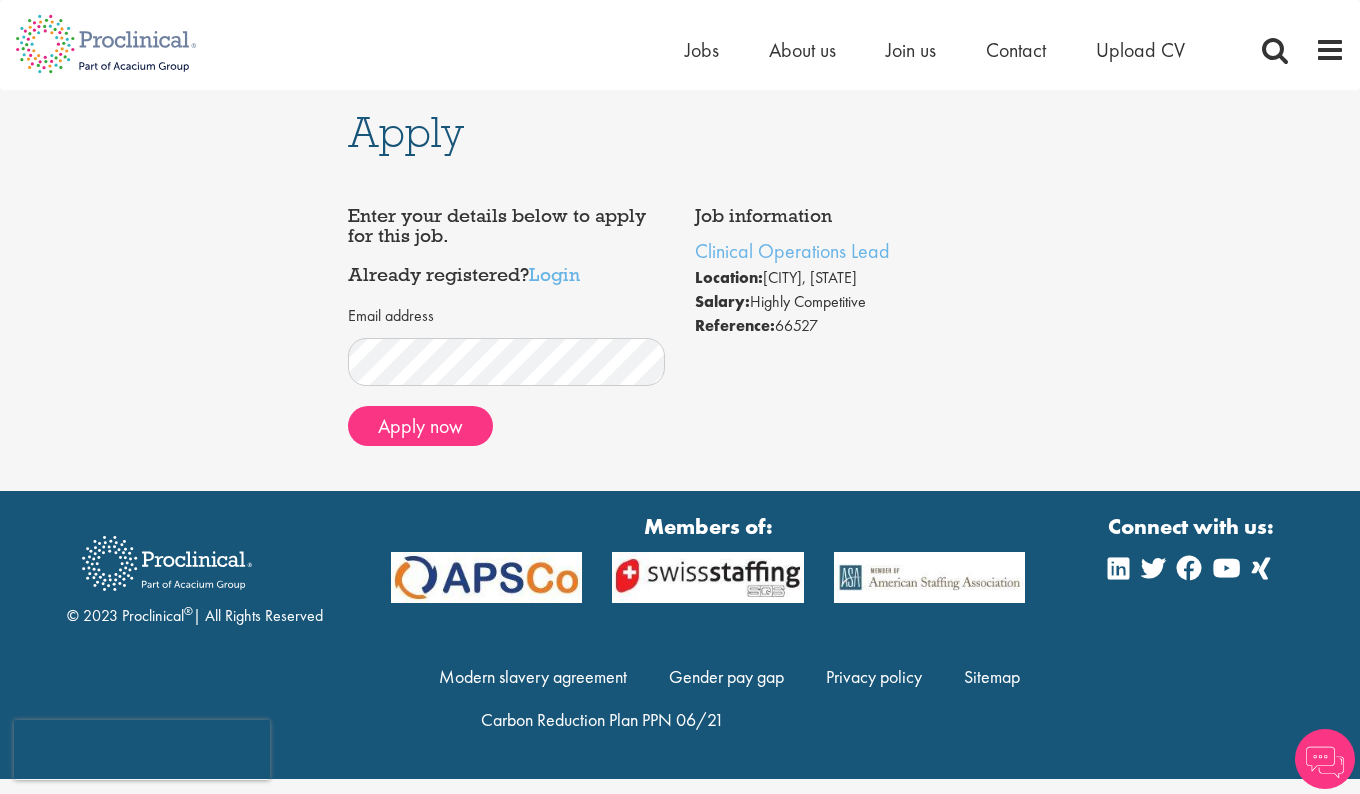 scroll, scrollTop: 0, scrollLeft: 0, axis: both 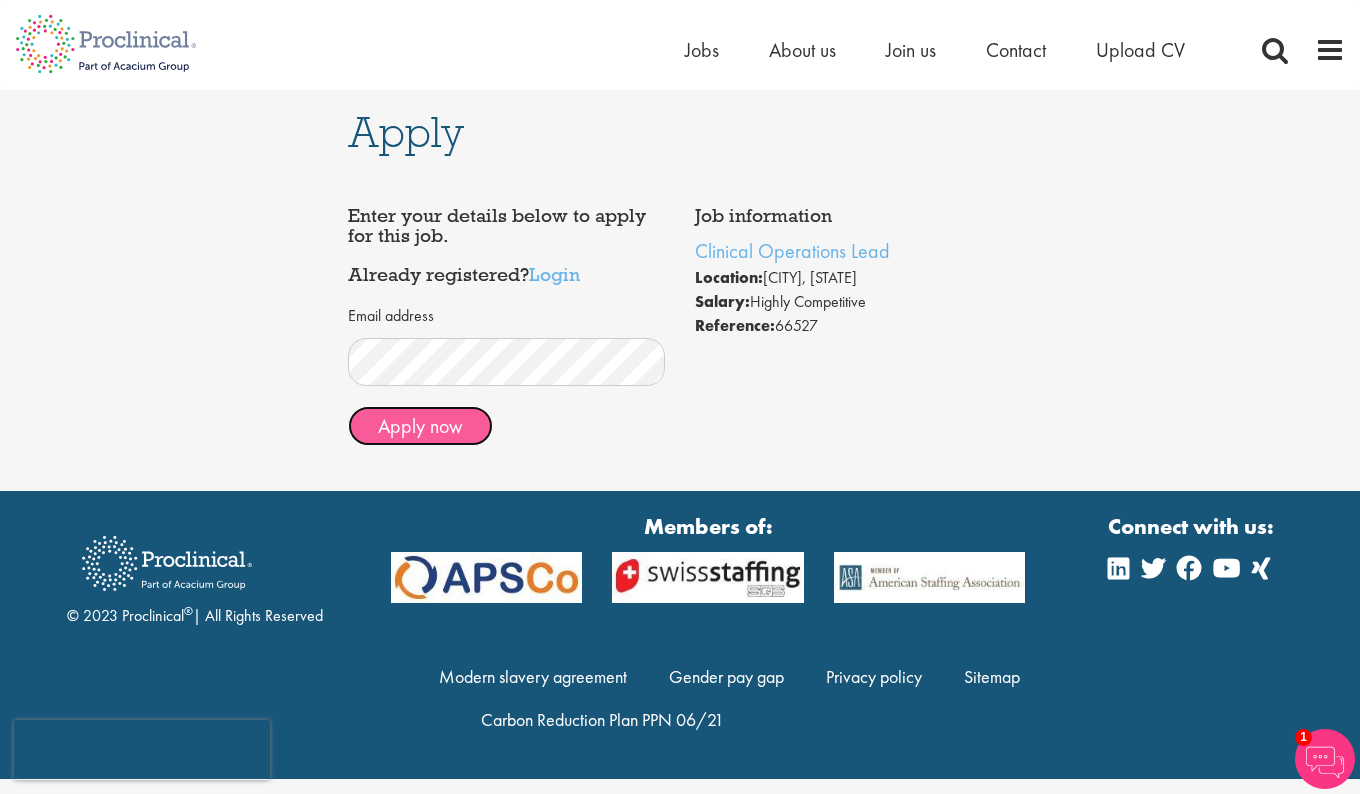 click on "Apply now" at bounding box center [420, 426] 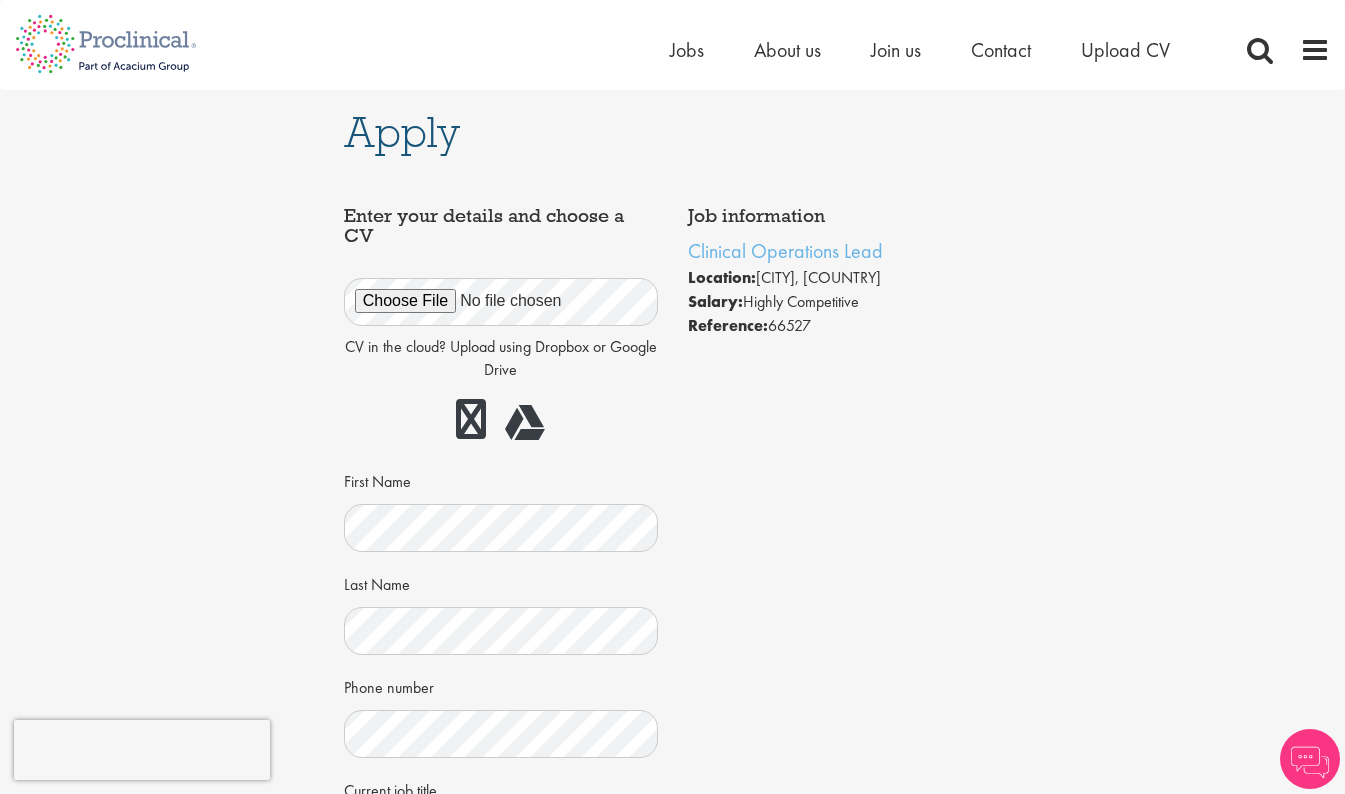 scroll, scrollTop: 0, scrollLeft: 0, axis: both 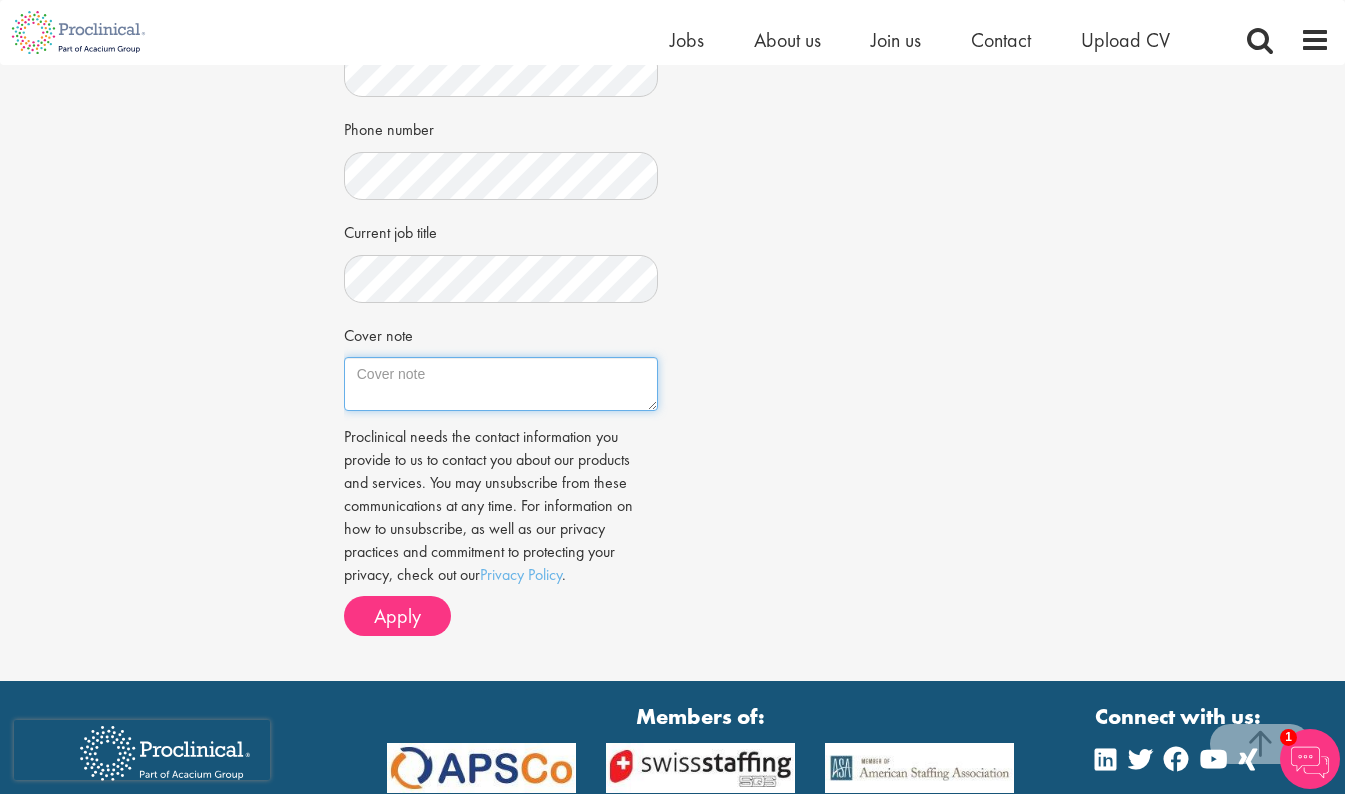 click on "Cover note" at bounding box center [501, 384] 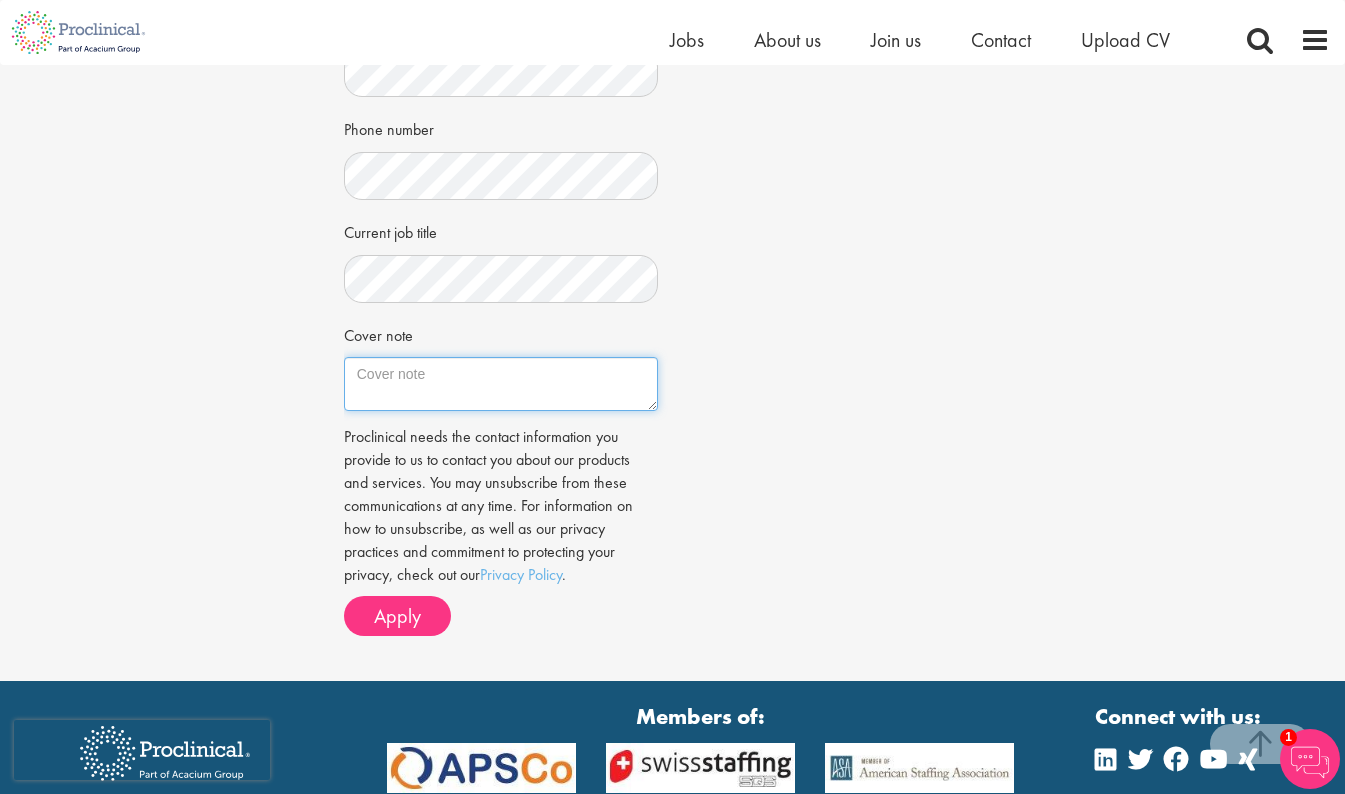 paste on "RE: Senior Project Director – UK
Dear Madam / Sir
I should be most grateful for your consideration of my application towards the position of the Senior Project Director – UK at Avance Clinical.
As an experienced clinical programme/project management leader and clinical study operations specialist I have operated in a progression of roles, extending across both large Pharma and the emerging Biopharmaceutical specialising in the design and project management of agile and innovative clinical studies both early and late phases of development. Throughout this time, I have built a broad and apposite portfolio of skills, particularly in all aspects of clinical operations and project management applied across a wide variety of therapeutic areas, most notably in oncology, cardiovascular and CNS.
Yours faithfully,
[NAME] [NAME] MSc, MPhil" 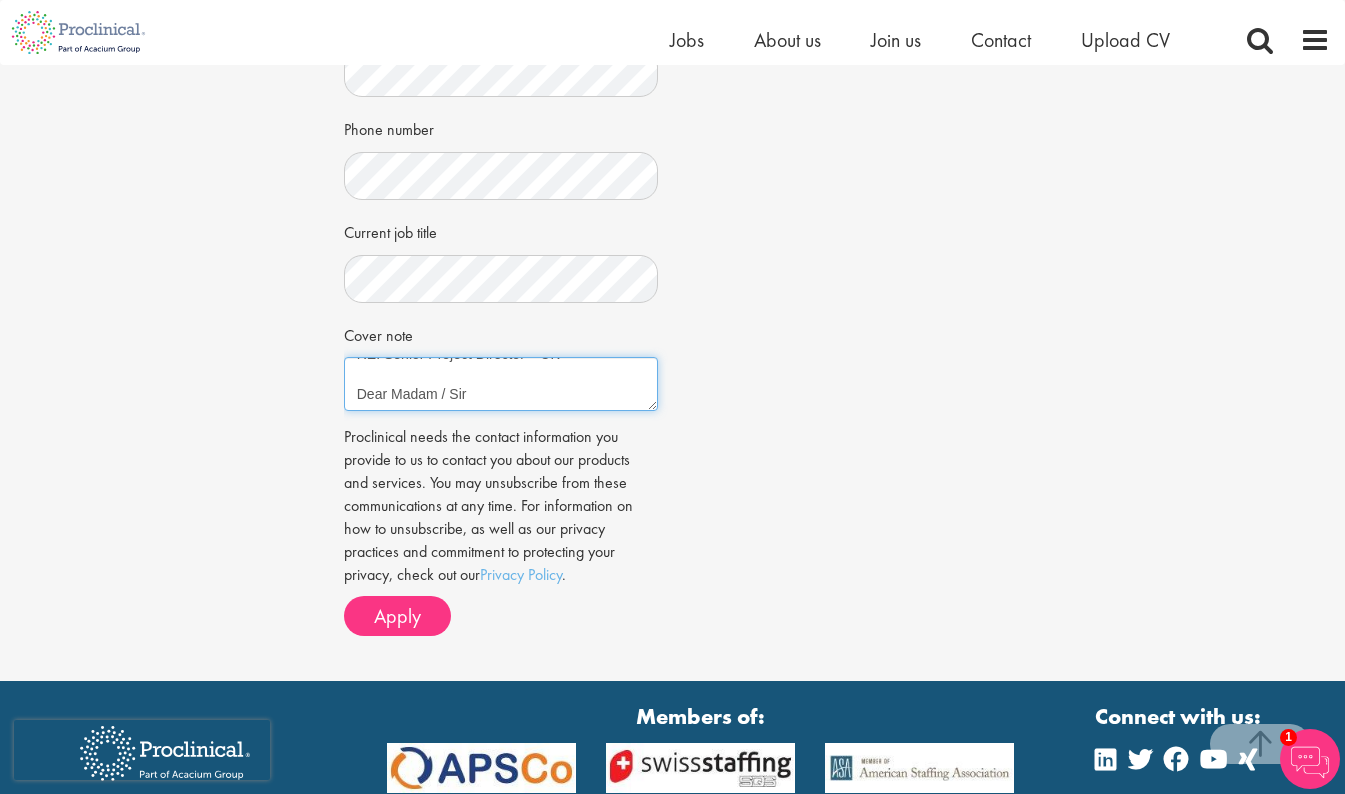 scroll, scrollTop: 0, scrollLeft: 0, axis: both 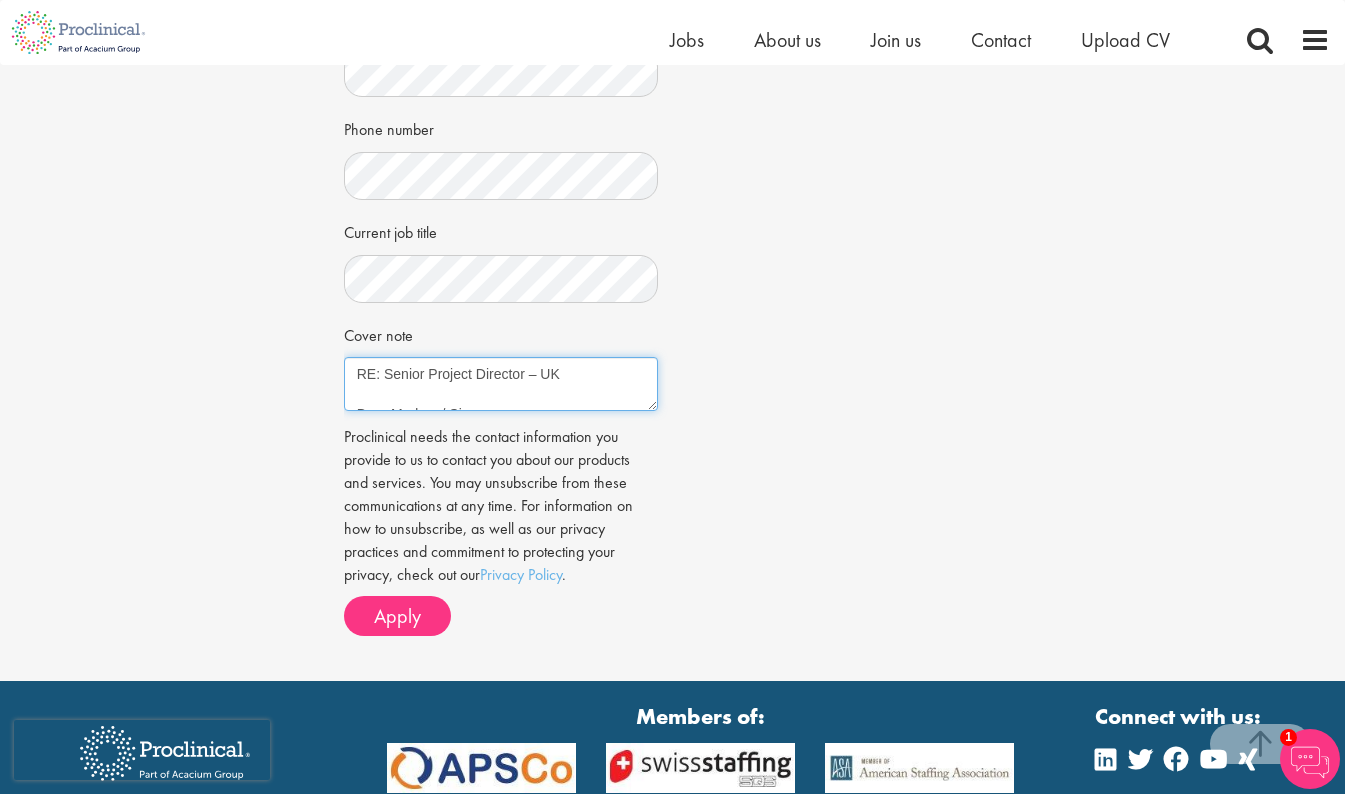 click on "RE: Senior Project Director – UK
Dear Madam / Sir
I should be most grateful for your consideration of my application towards the position of the Senior Project Director – UK at Avance Clinical.
As an experienced clinical programme/project management leader and clinical study operations specialist I have operated in a progression of roles, extending across both large Pharma and the emerging Biopharmaceutical specialising in the design and project management of agile and innovative clinical studies both early and late phases of development. Throughout this time, I have built a broad and apposite portfolio of skills, particularly in all aspects of clinical operations and project management applied across a wide variety of therapeutic areas, most notably in oncology, cardiovascular and CNS.
Yours faithfully,
[NAME] [NAME] MSc, MPhil" at bounding box center (501, 384) 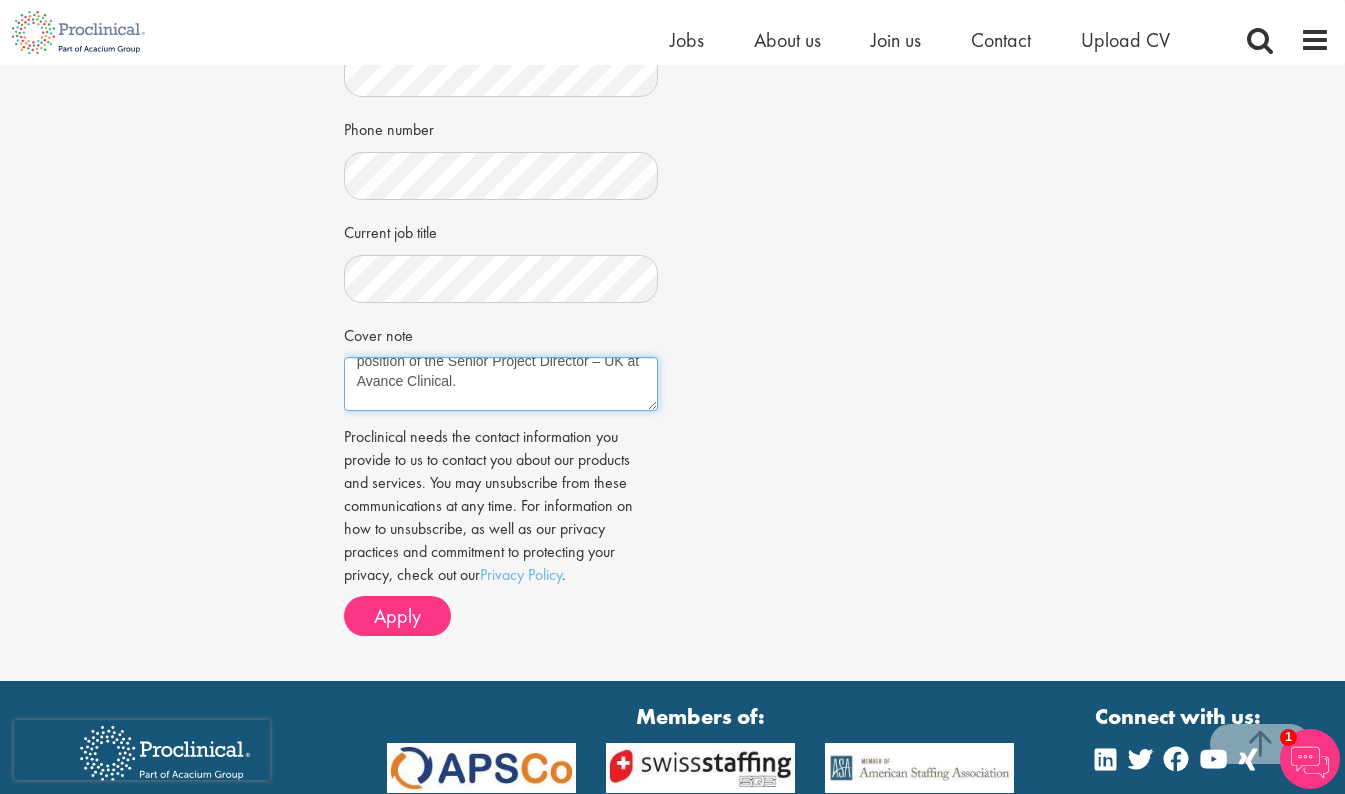 scroll, scrollTop: 0, scrollLeft: 0, axis: both 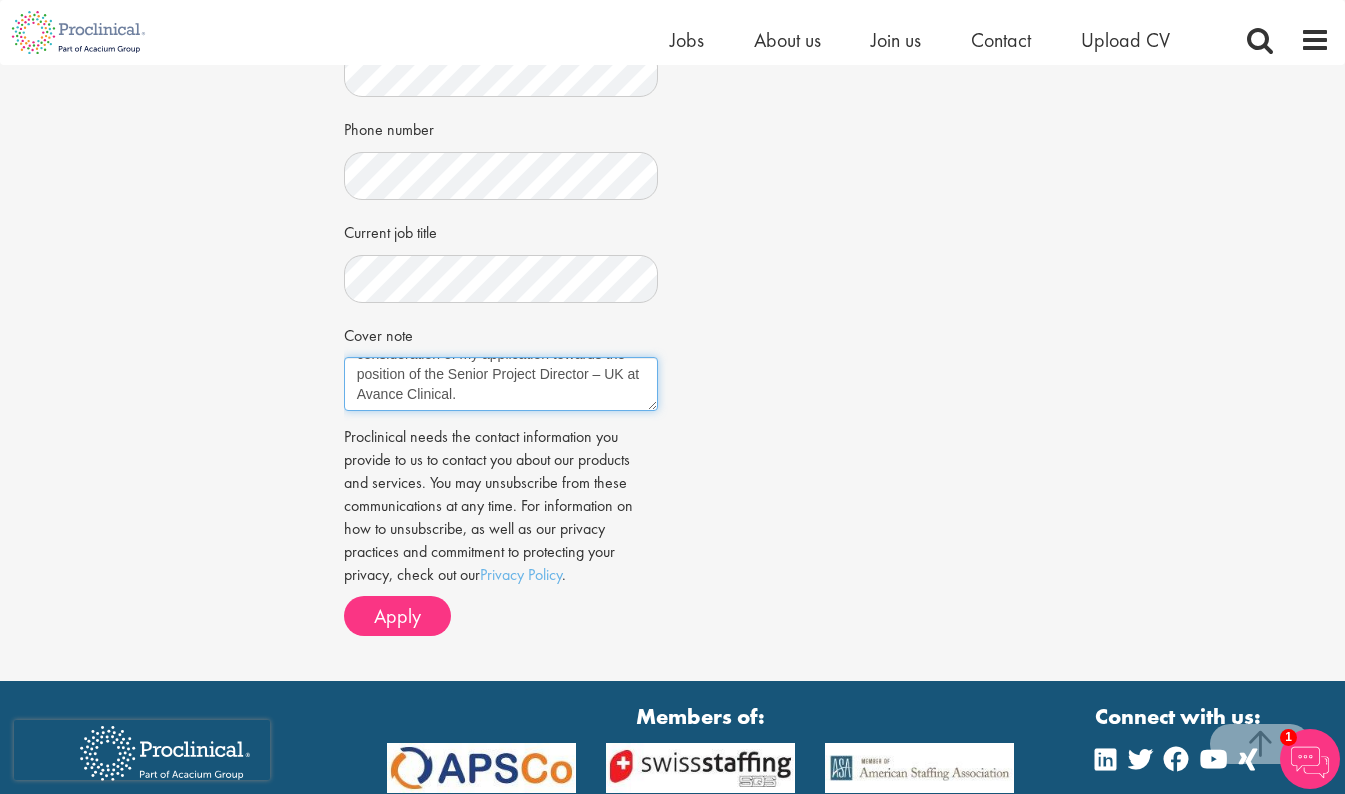 click on "RE: Clinical Operations Lead
Dear Madam / Sir
I should be most grateful for your consideration of my application towards the position of the Senior Project Director – UK at Avance Clinical.
As an experienced clinical programme/project management leader and clinical study operations specialist I have operated in a progression of roles, extending across both large Pharma and the emerging Biopharmaceutical specialising in the design and project management of agile and innovative clinical studies both early and late phases of development. Throughout this time, I have built a broad and apposite portfolio of skills, particularly in all aspects of clinical operations and project management applied across a wide variety of therapeutic areas, most notably in oncology, cardiovascular and CNS.
Yours faithfully,
[NAME] [NAME] MSc, MPhil" at bounding box center (501, 384) 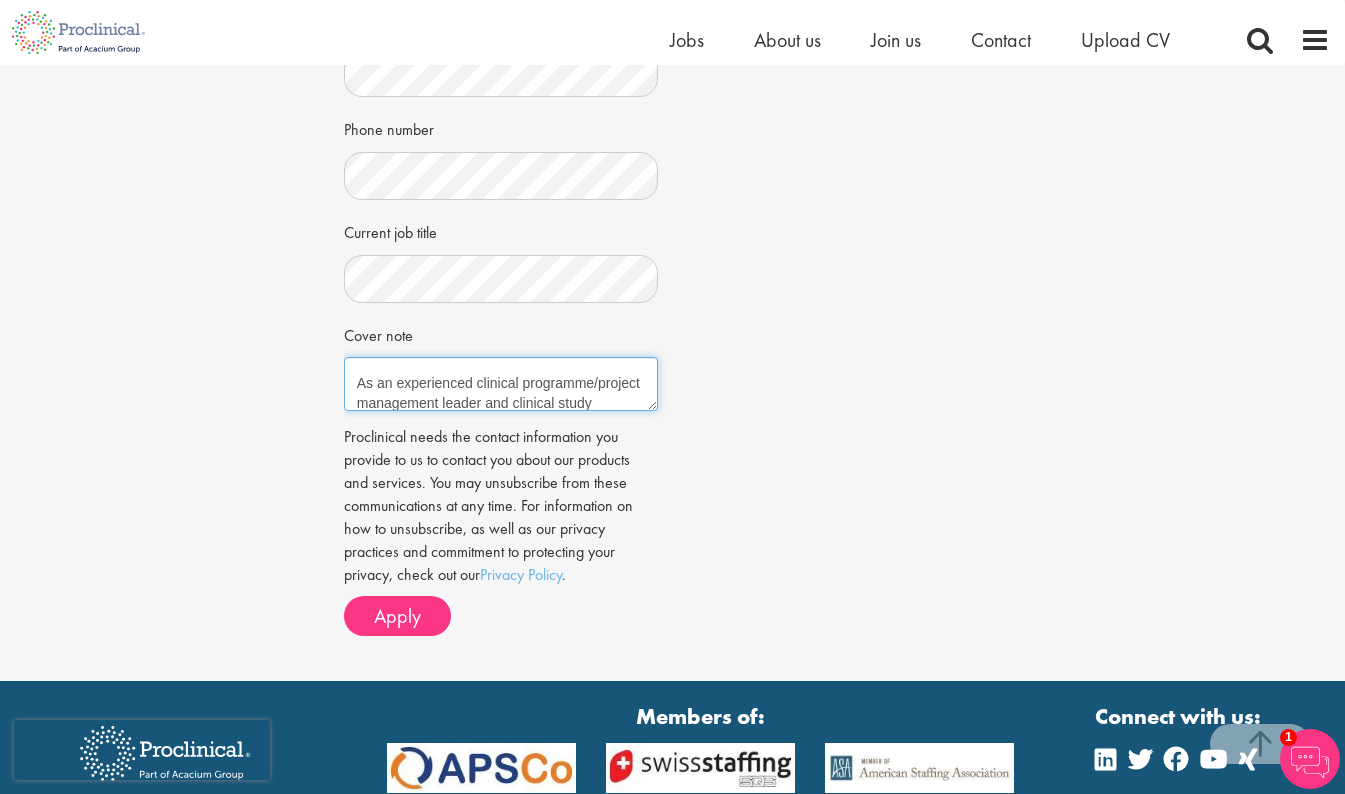 scroll, scrollTop: 160, scrollLeft: 0, axis: vertical 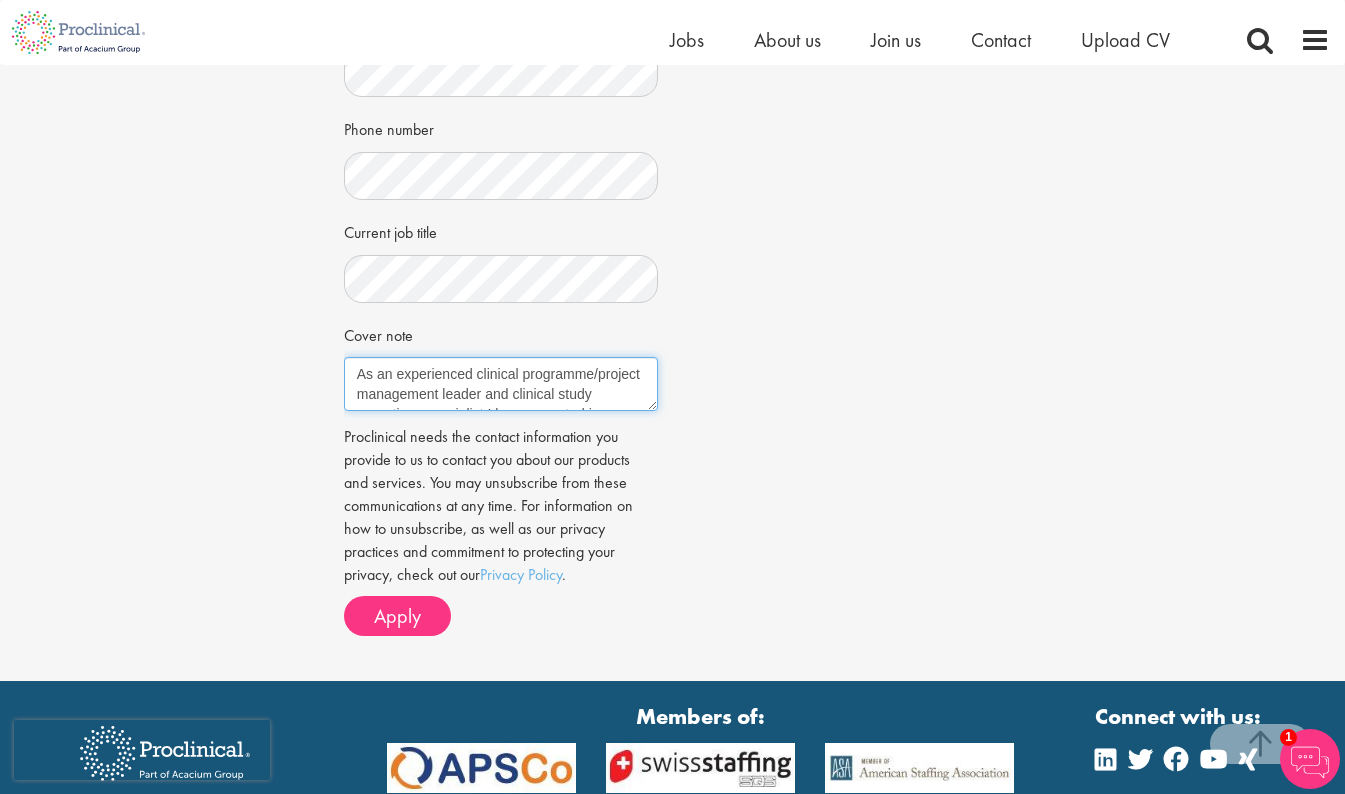 click on "RE: Clinical Operations Lead
Dear Madam / Sir
I should be most grateful for your consideration of my application towards the position of the Clinical Operations Lead.
As an experienced clinical programme/project management leader and clinical study operations specialist I have operated in a progression of roles, extending across both large Pharma and the emerging Biopharmaceutical specialising in the design and project management of agile and innovative clinical studies both early and late phases of development. Throughout this time, I have built a broad and apposite portfolio of skills, particularly in all aspects of clinical operations and project management applied across a wide variety of therapeutic areas, most notably in oncology, cardiovascular and CNS.
Yours faithfully,
[NAME] [LAST] MSc, MPhil" at bounding box center (501, 384) 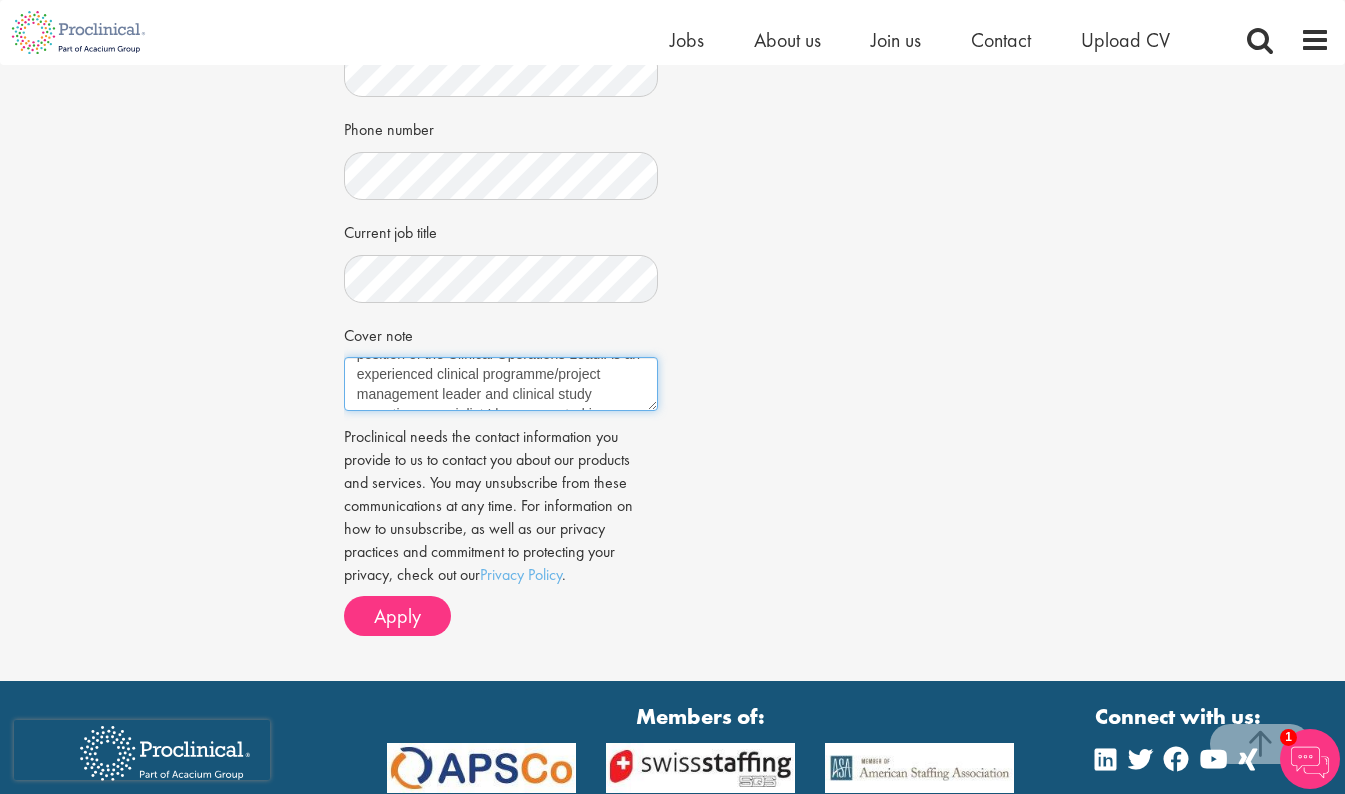 scroll, scrollTop: 120, scrollLeft: 0, axis: vertical 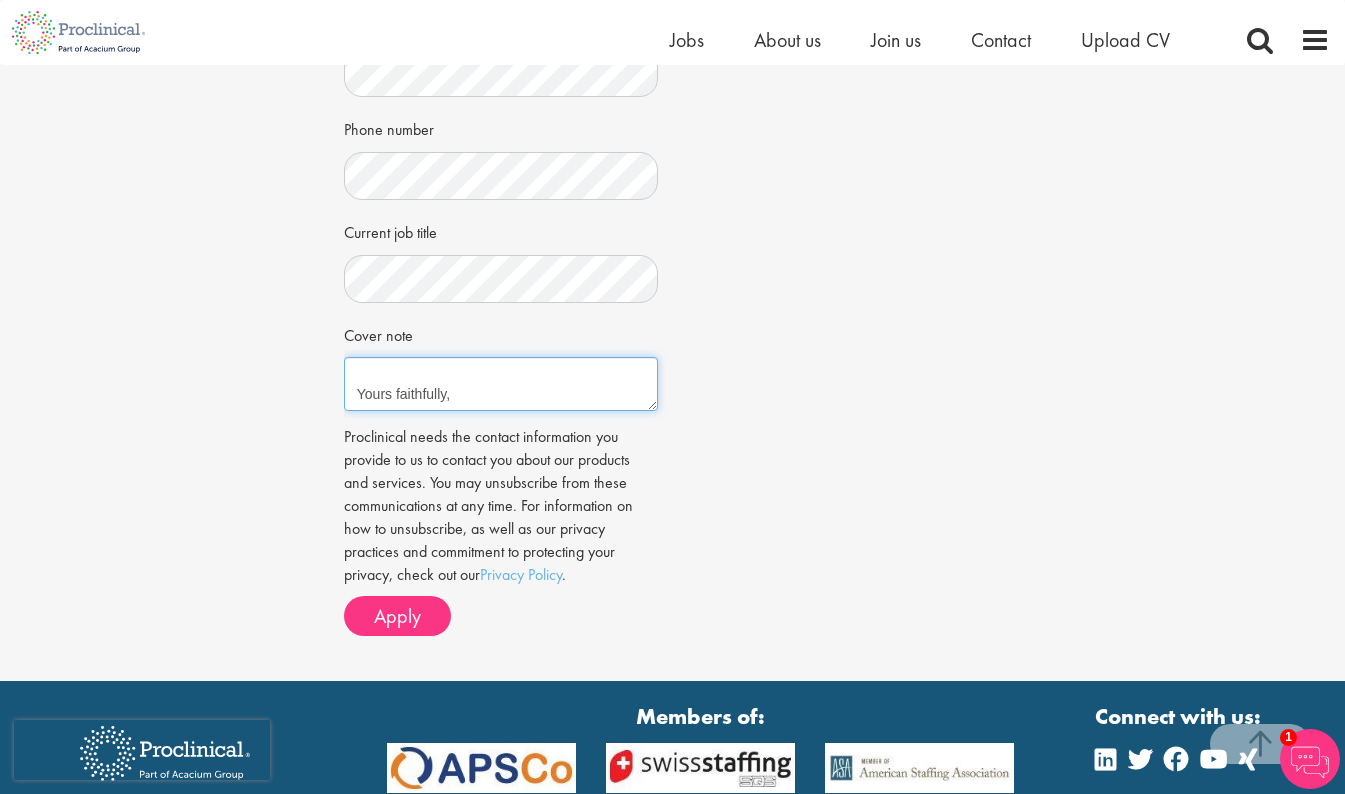 click on "RE: Clinical Operations Lead
Dear Madam / Sir
I should be most grateful for your consideration of my application towards the position of the Clinical Operations Lead. As an experienced clinical programme/project management leader and clinical study operations specialist I have operated in a progression of roles, extending across both large Pharma and the emerging Biopharmaceutical specialising in the design and project management of agile and innovative clinical studies both early and late phases of development. Throughout this time, I have built a broad and apposite portfolio of skills, particularly in all aspects of clinical operations and project management applied across a wide variety of therapeutic areas, most notably in oncology, cardiovascular and CNS.
Yours faithfully,
[NAME] [LAST] MSc, MPhil" at bounding box center (501, 384) 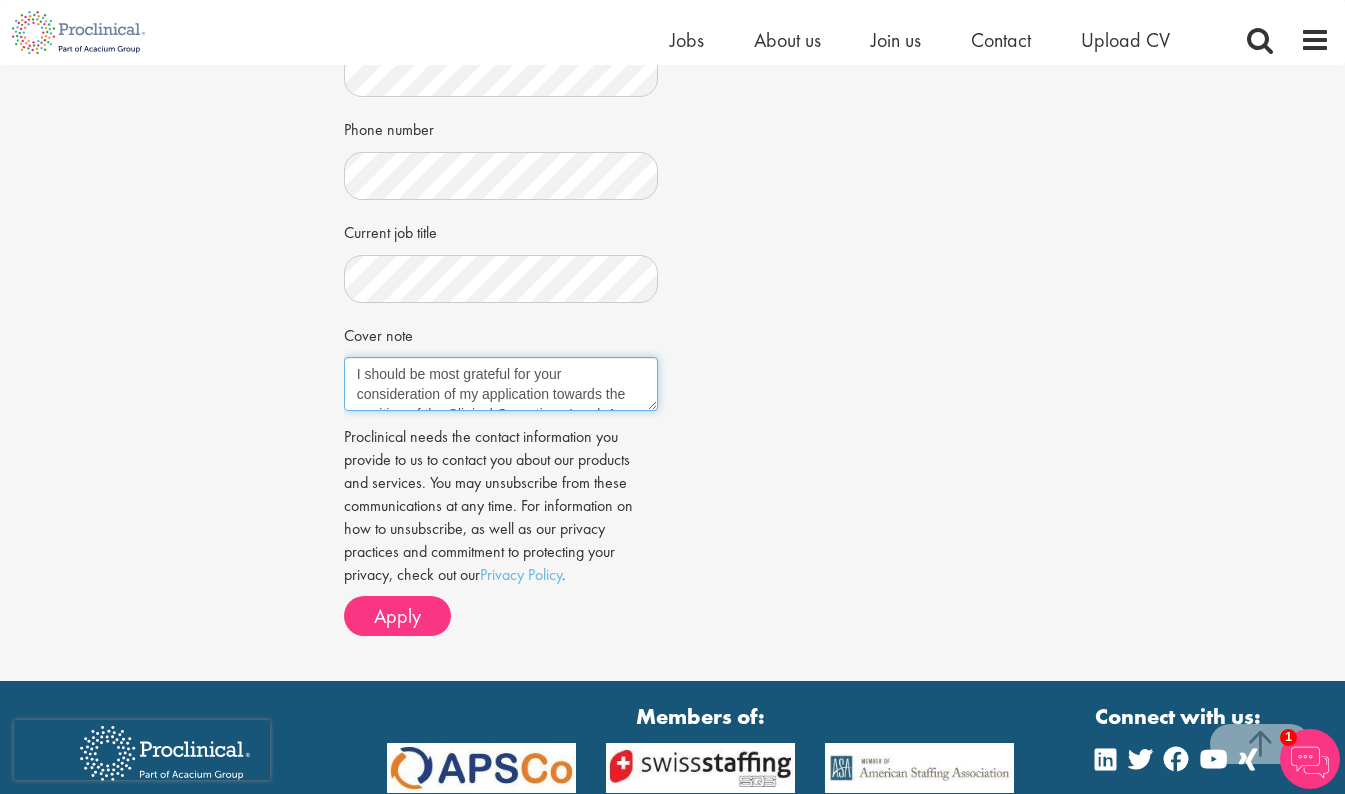 scroll, scrollTop: 120, scrollLeft: 0, axis: vertical 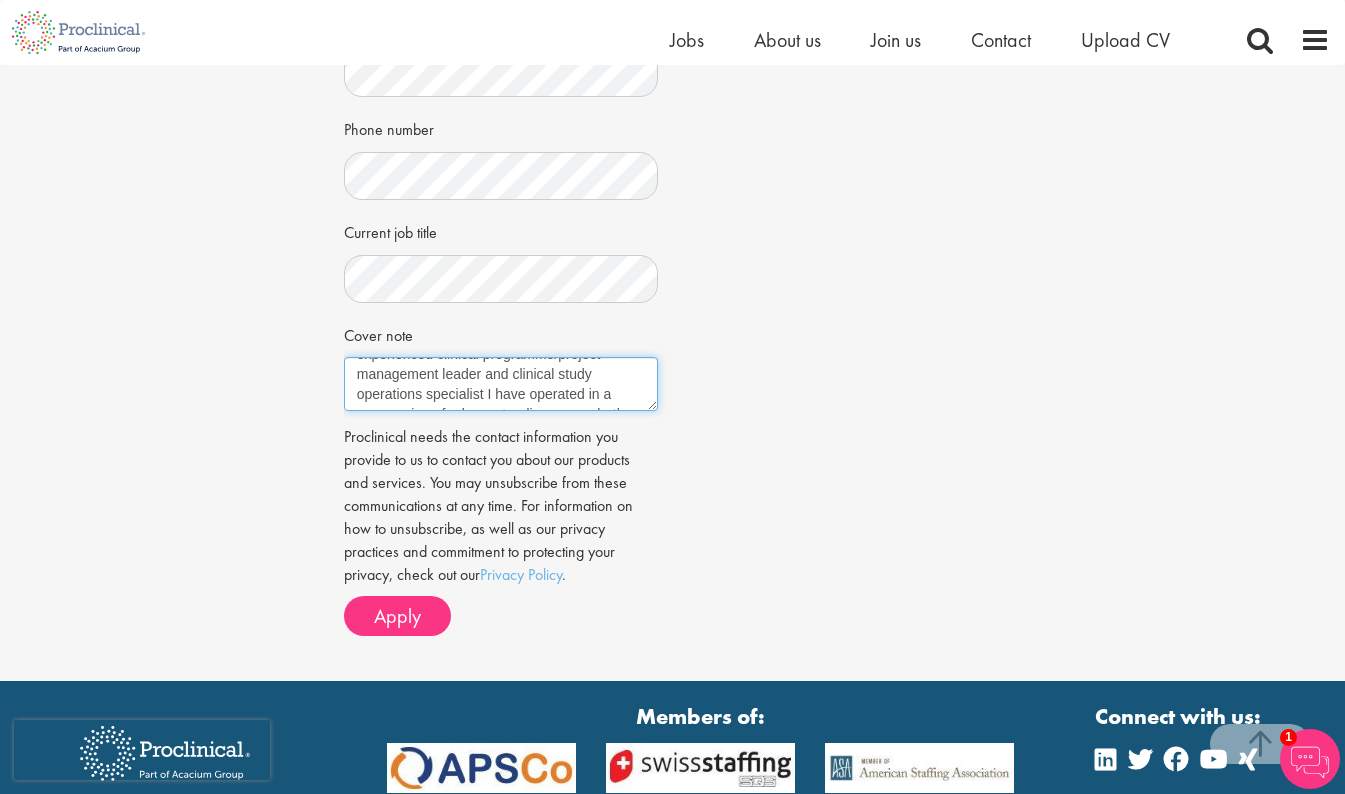 click on "RE: Clinical Operations Lead
Dear Madam / Sir
I should be most grateful for your consideration of my application towards the position of the Clinical Operations Lead. As an experienced clinical programme/project management leader and clinical study operations specialist I have operated in a progression of roles, extending across both large Pharma and the emerging Biopharmaceutical specialising in the design and project management of agile and innovative clinical studies both early and late phases of development. Throughout this time, I have built a broad and apposite portfolio of skills, particularly in all aspects of clinical operations and project management applied across a wide variety of therapeutic areas, most notably in oncology, cardiovascular and CNS.
Yours faithfully,
[NAME] [NAME] MSc, MPhil" at bounding box center (501, 384) 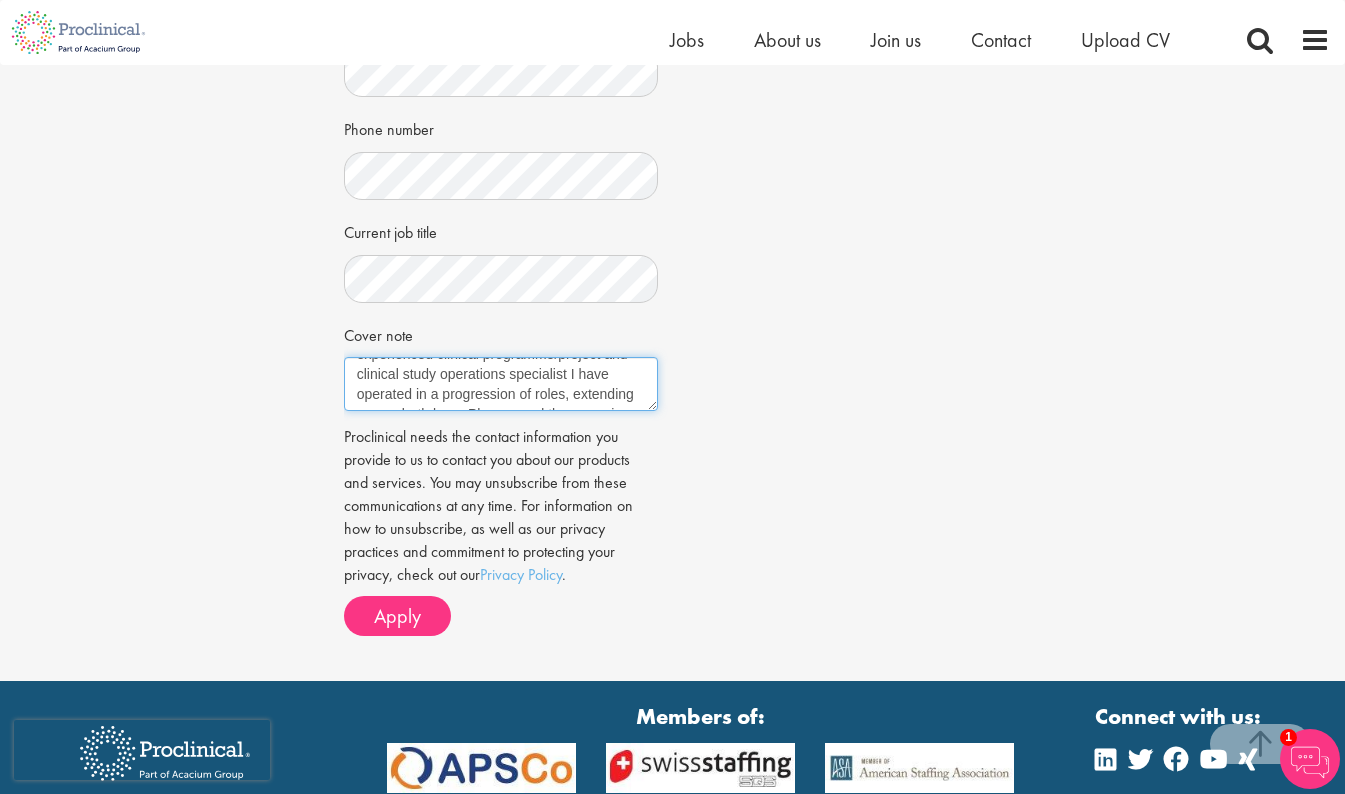 scroll, scrollTop: 120, scrollLeft: 0, axis: vertical 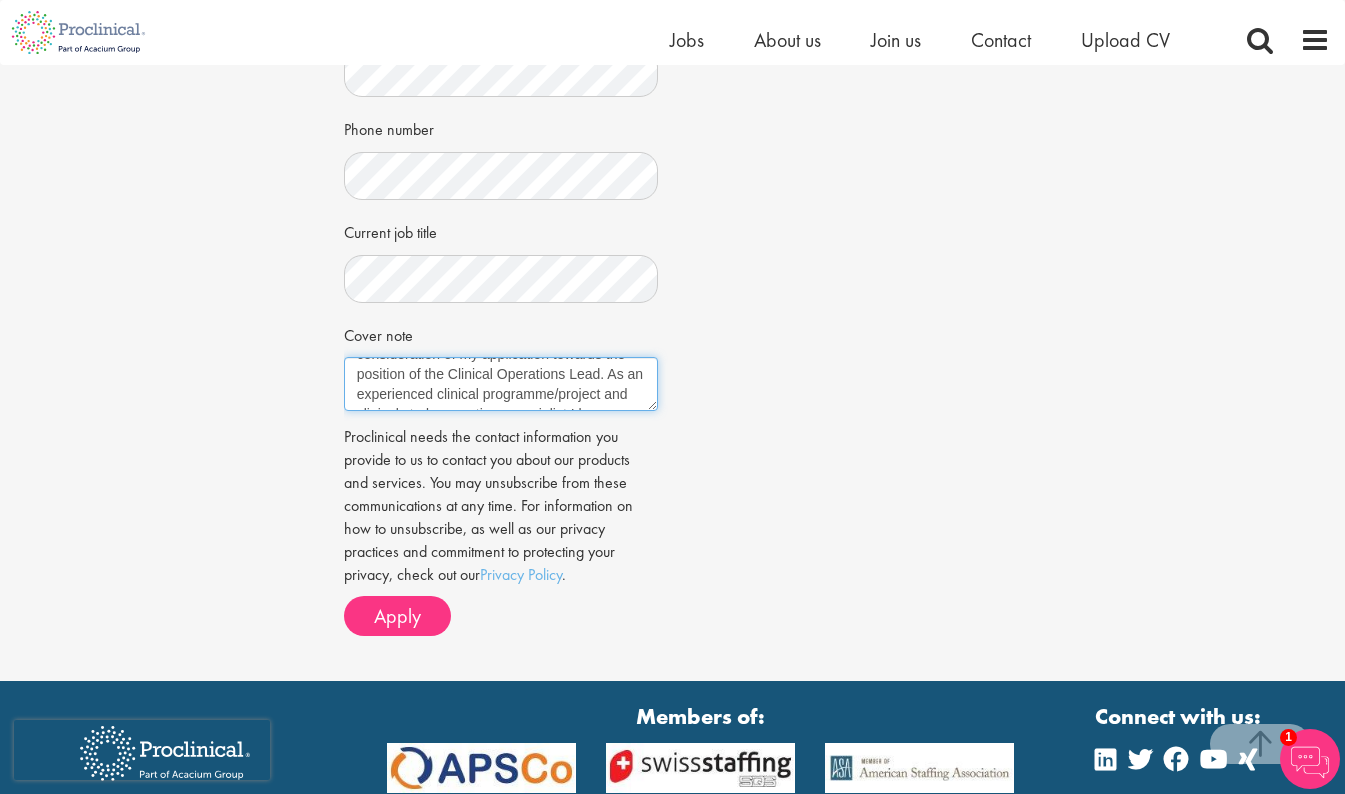 click on "RE: Clinical Operations Lead
Dear Madam / Sir
I should be most grateful for your consideration of my application towards the position of the Clinical Operations Lead. As an experienced clinical programme/project and clinical study operations specialist I have operated in a progression of roles, extending across both large Pharma and the emerging Biopharmaceutical specialising in the design and project management of agile and innovative clinical studies both early and late phases of development. Throughout this time, I have built a broad and apposite portfolio of skills, particularly in all aspects of clinical operations and project management applied across a wide variety of therapeutic areas, most notably in oncology, cardiovascular and CNS.
Yours faithfully,
[FIRST] [LAST] MSc, MPhil" at bounding box center [501, 384] 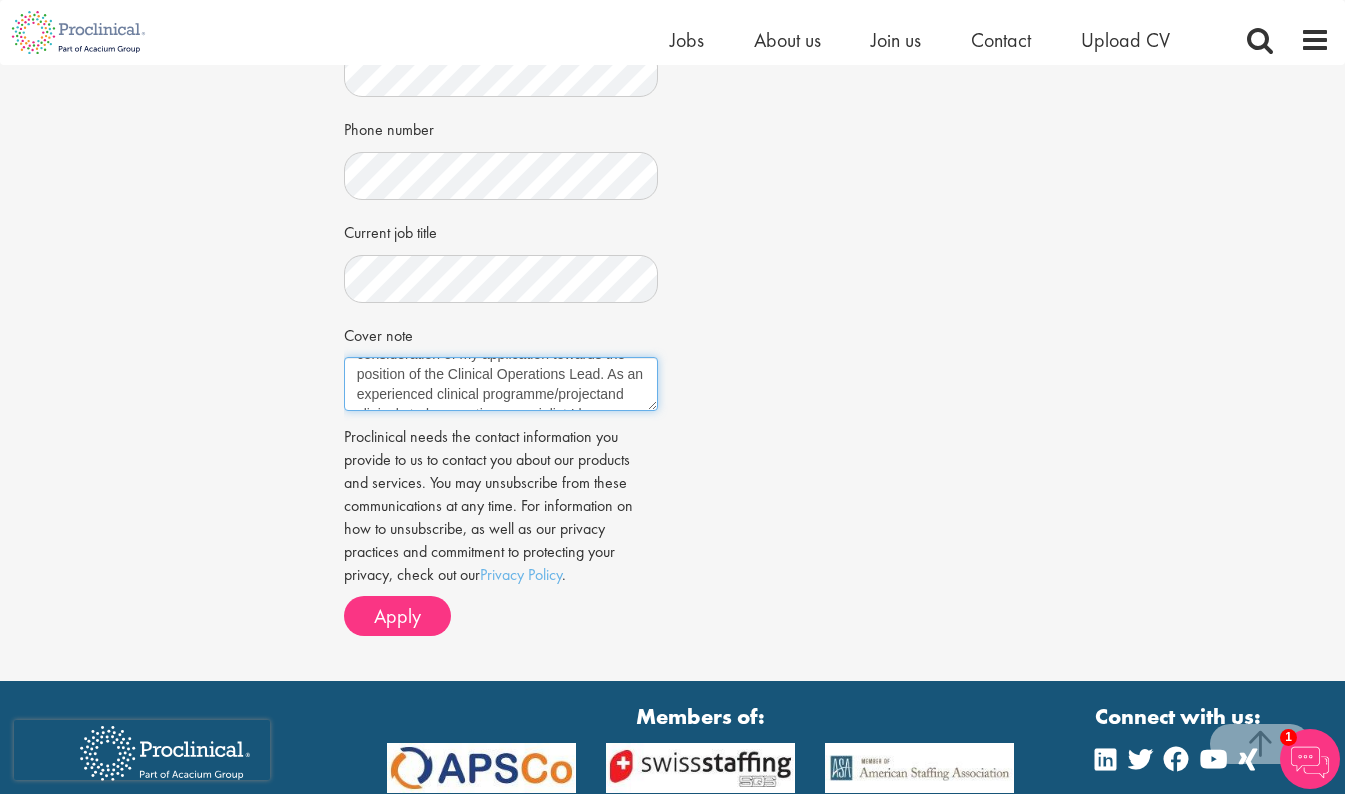 scroll, scrollTop: 132, scrollLeft: 0, axis: vertical 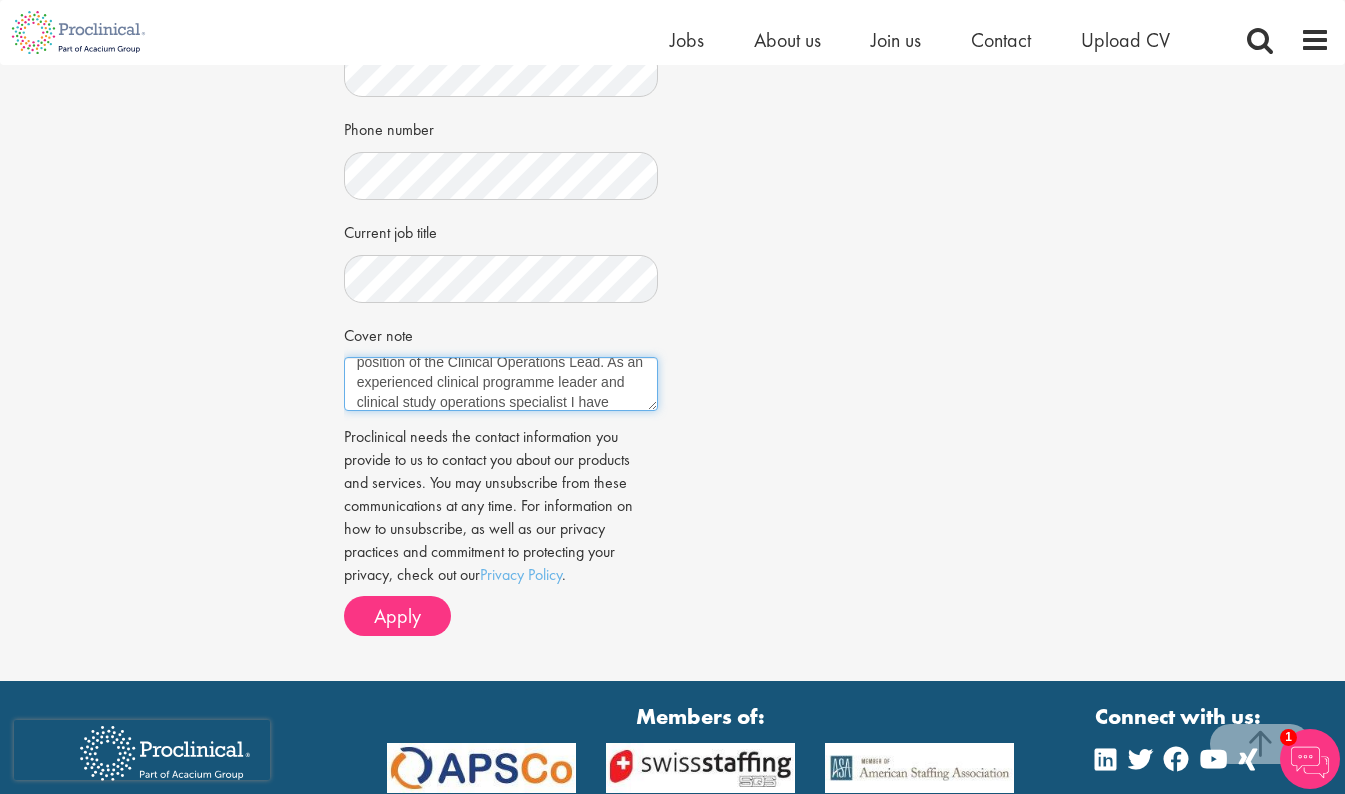click on "RE: Clinical Operations Lead
Dear Madam / Sir
I should be most grateful for your consideration of my application towards the position of the Clinical Operations Lead. As an experienced clinical programme leader and clinical study operations specialist I have operated in a progression of roles, extending across both large Pharma and the emerging Biopharmaceutical specialising in the design and project management of agile and innovative clinical studies both early and late phases of development. Throughout this time, I have built a broad and apposite portfolio of skills, particularly in all aspects of clinical operations and project management applied across a wide variety of therapeutic areas, most notably in oncology, cardiovascular and CNS.
Yours faithfully,
[NAME] [LAST] MSc, MPhil" at bounding box center (501, 384) 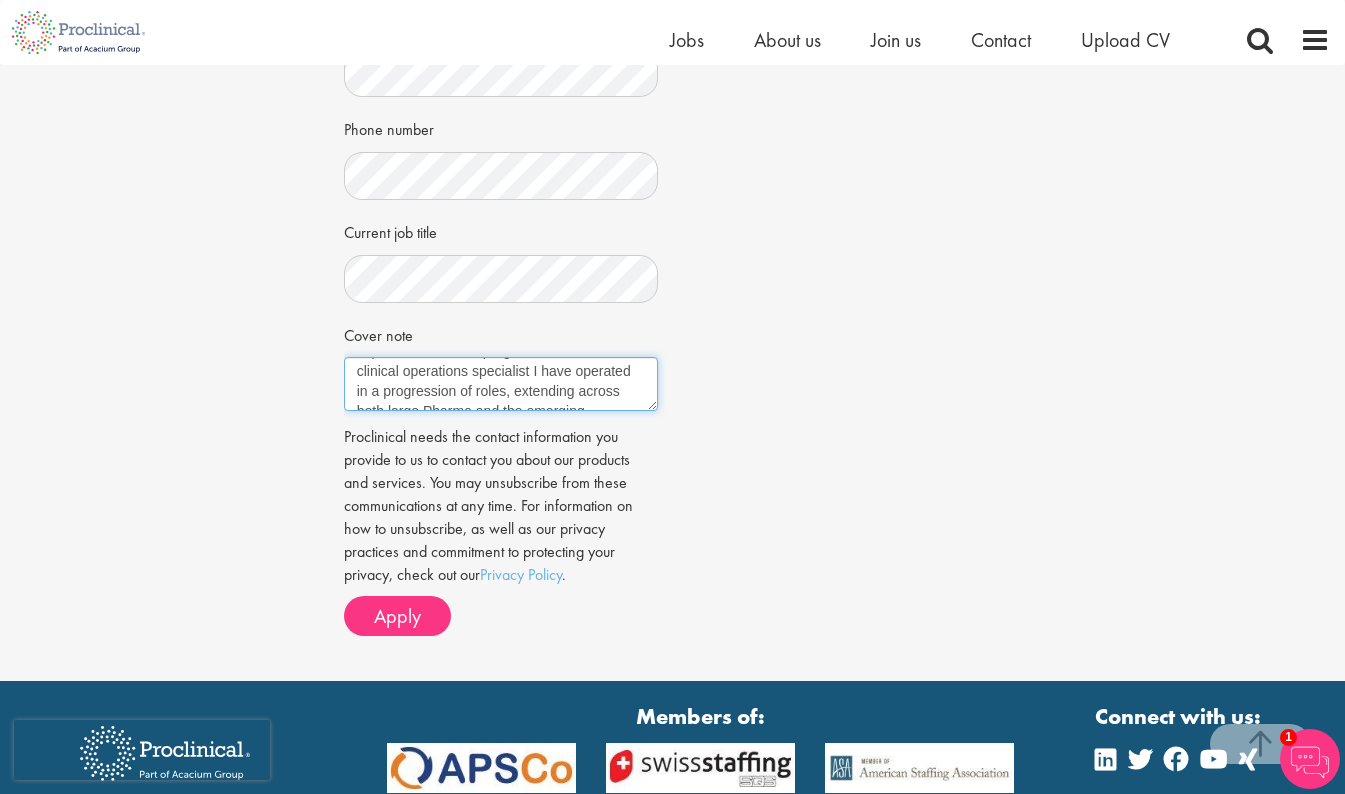 scroll, scrollTop: 172, scrollLeft: 0, axis: vertical 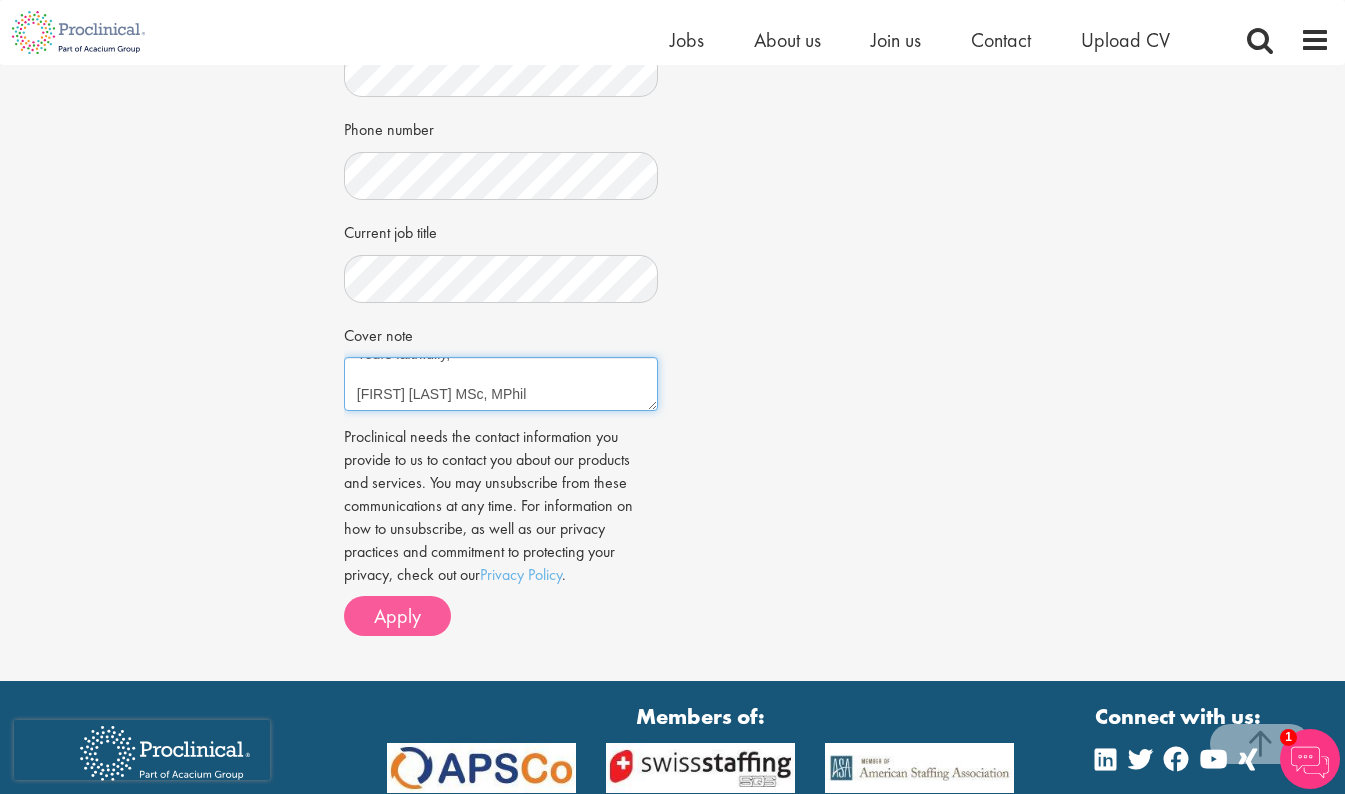 type on "RE: Clinical Operations Lead
Dear Madam / Sir
I should be most grateful for your consideration of my application towards the position of the Clinical Operations Lead. As an experienced clinical programme leader and clinical operations specialist I have operated in a progression of roles, extending across both large Pharma and the emerging Biopharmaceutical specialising in the design and project management of agile and innovative clinical studies both early and late phases of development. Throughout this time, I have built a broad and apposite portfolio of skills, particularly in all aspects of clinical operations and project management applied across a wide variety of therapeutic areas, most notably in oncology, cardiovascular and CNS.
Yours faithfully,
[FIRST] [LAST] MSc, MPhil" 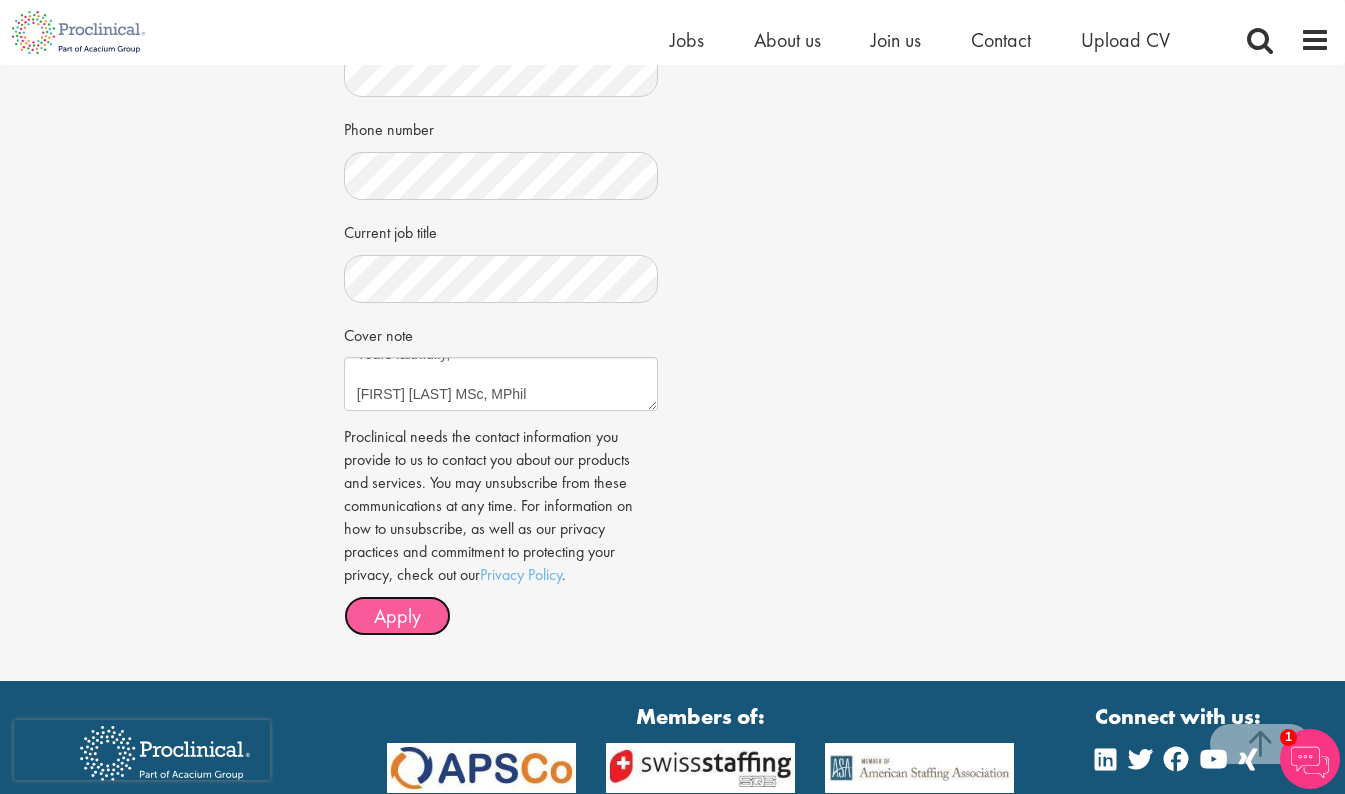 click on "Apply" at bounding box center (397, 616) 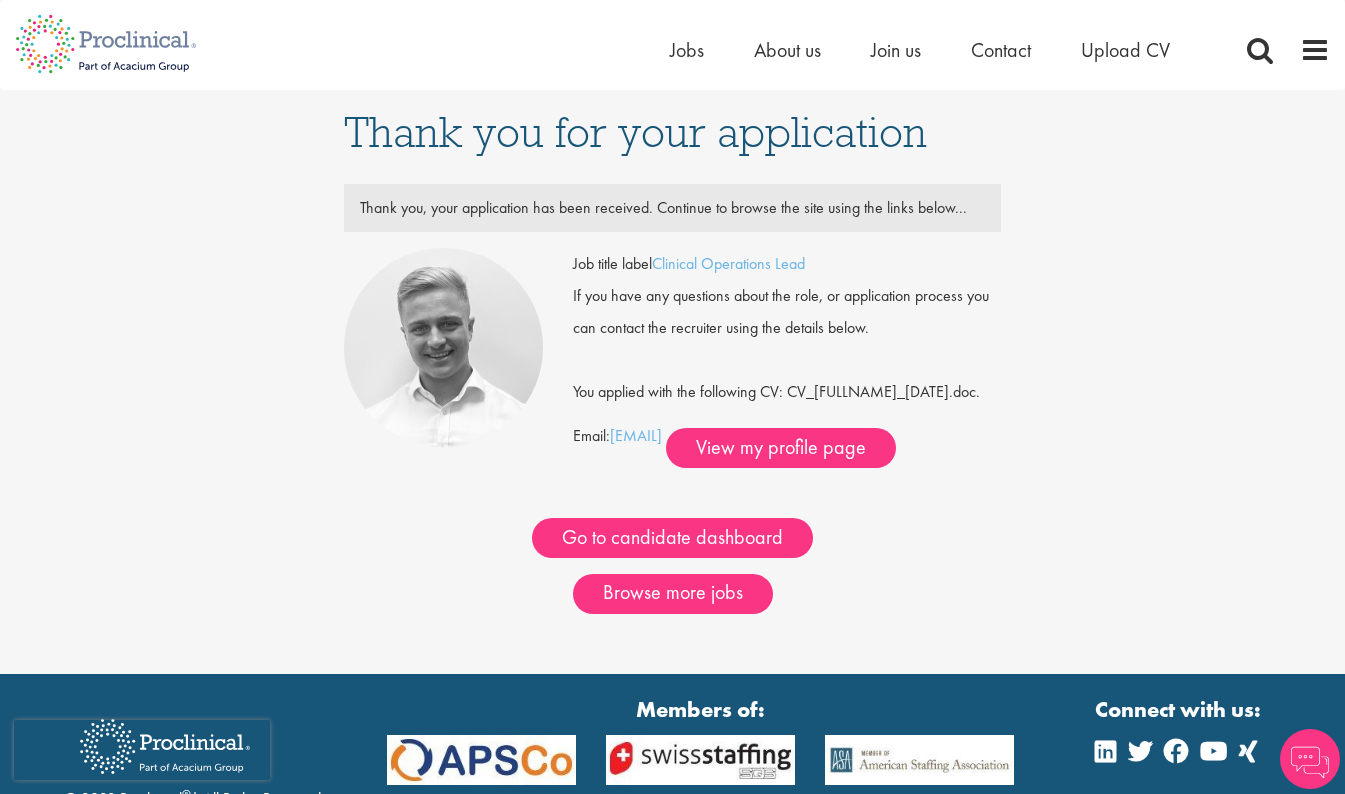 scroll, scrollTop: 0, scrollLeft: 0, axis: both 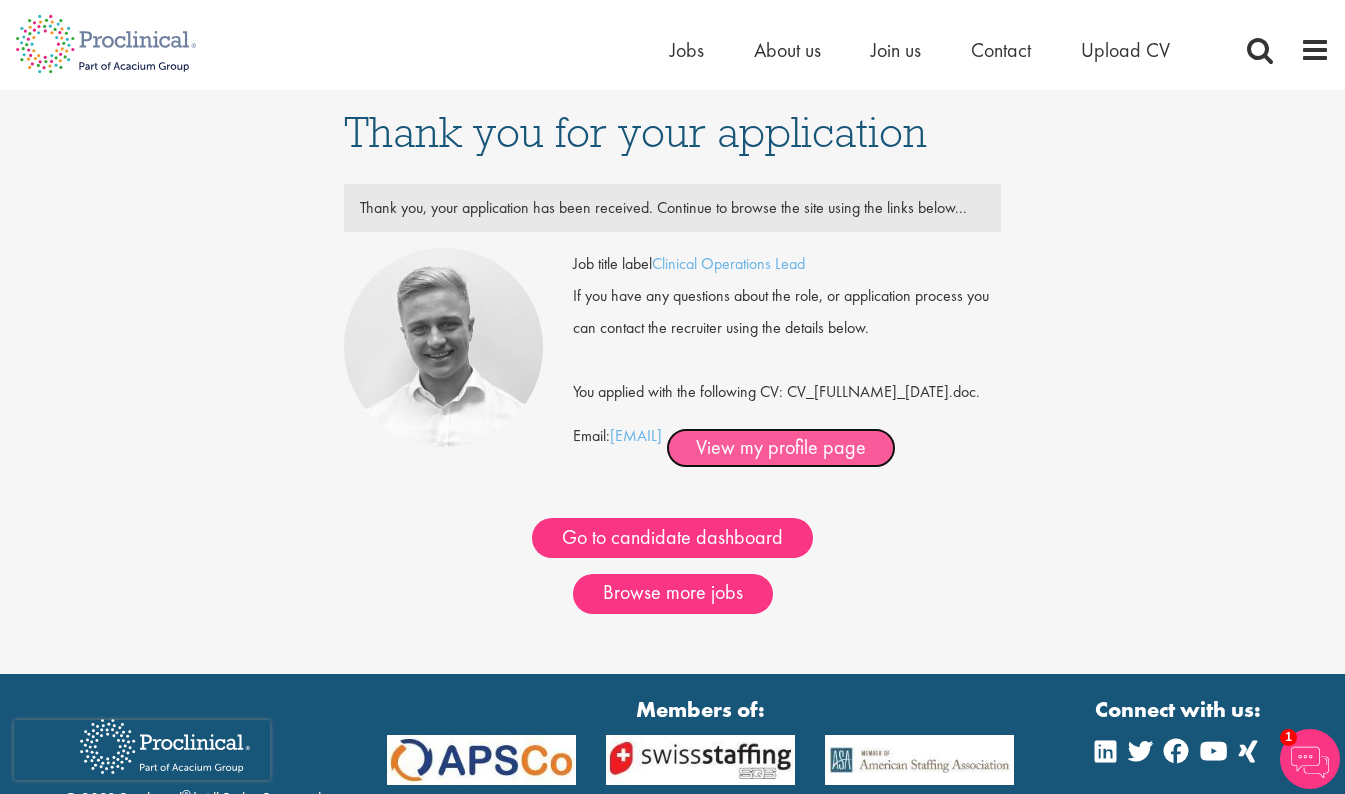 click on "View my profile page" at bounding box center (781, 448) 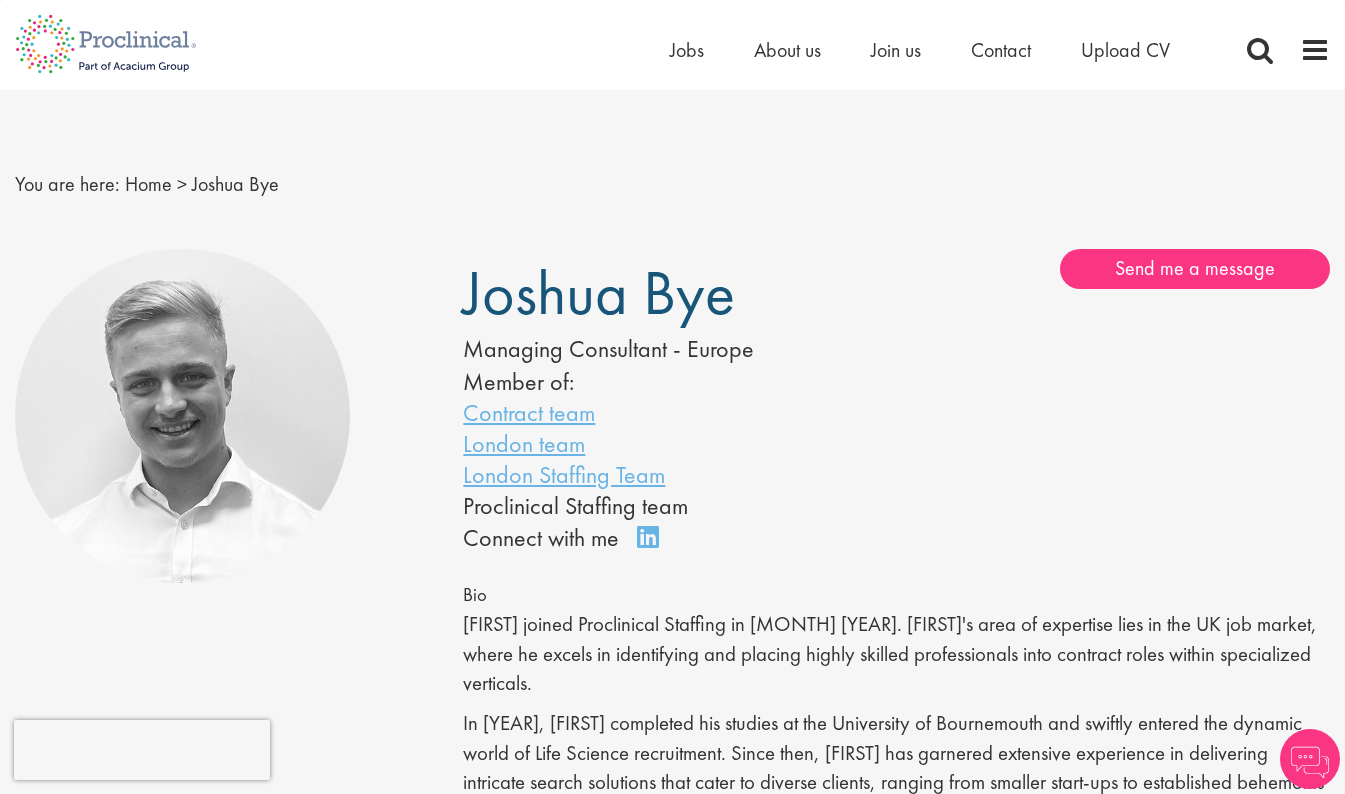 scroll, scrollTop: 0, scrollLeft: 0, axis: both 